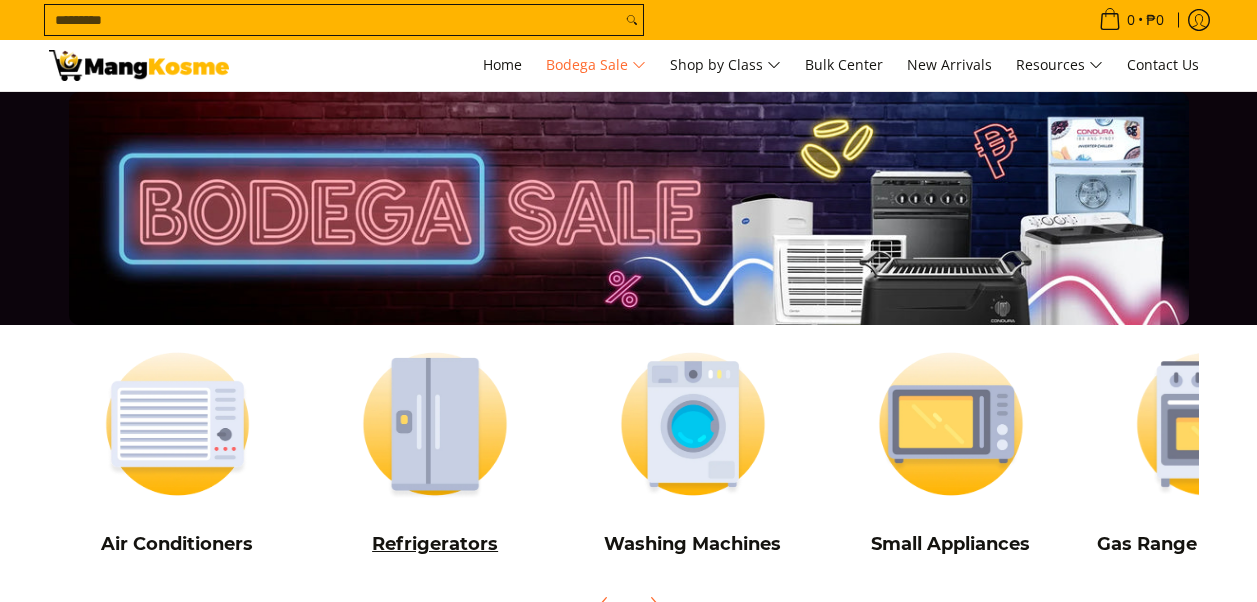 scroll, scrollTop: 0, scrollLeft: 0, axis: both 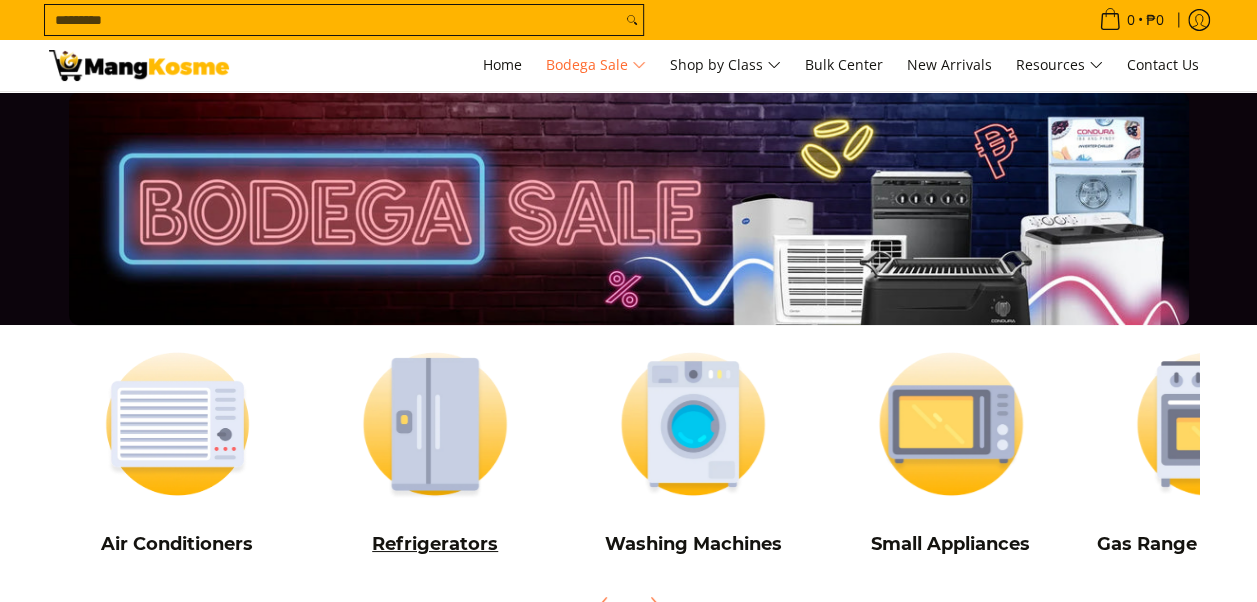 click at bounding box center [435, 424] 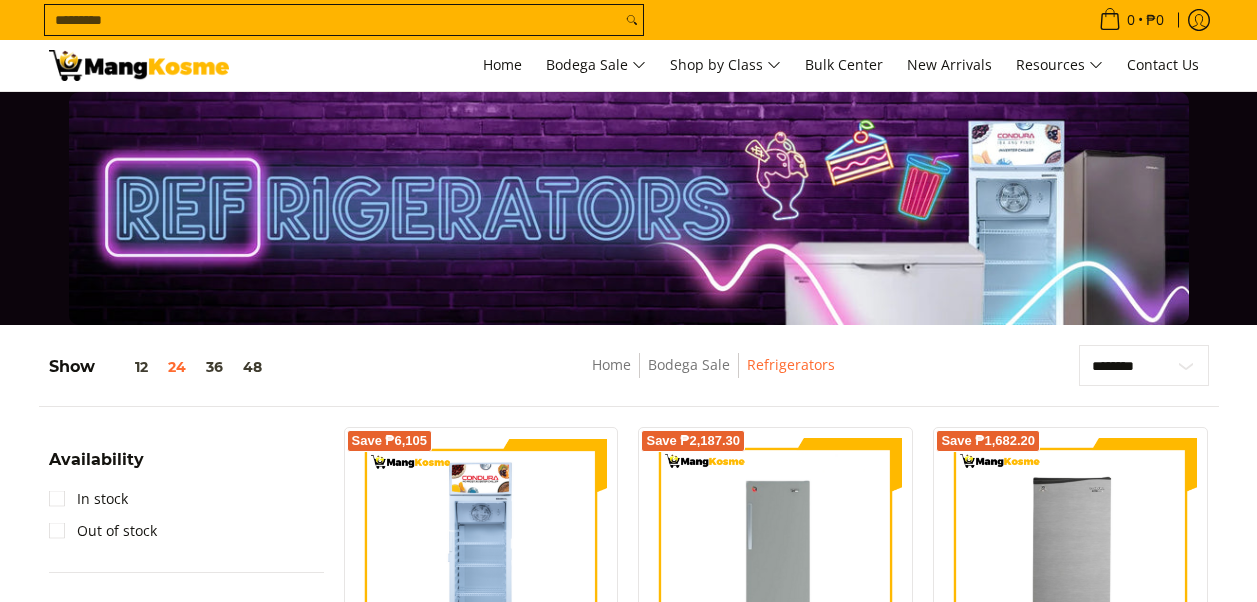 scroll, scrollTop: 240, scrollLeft: 0, axis: vertical 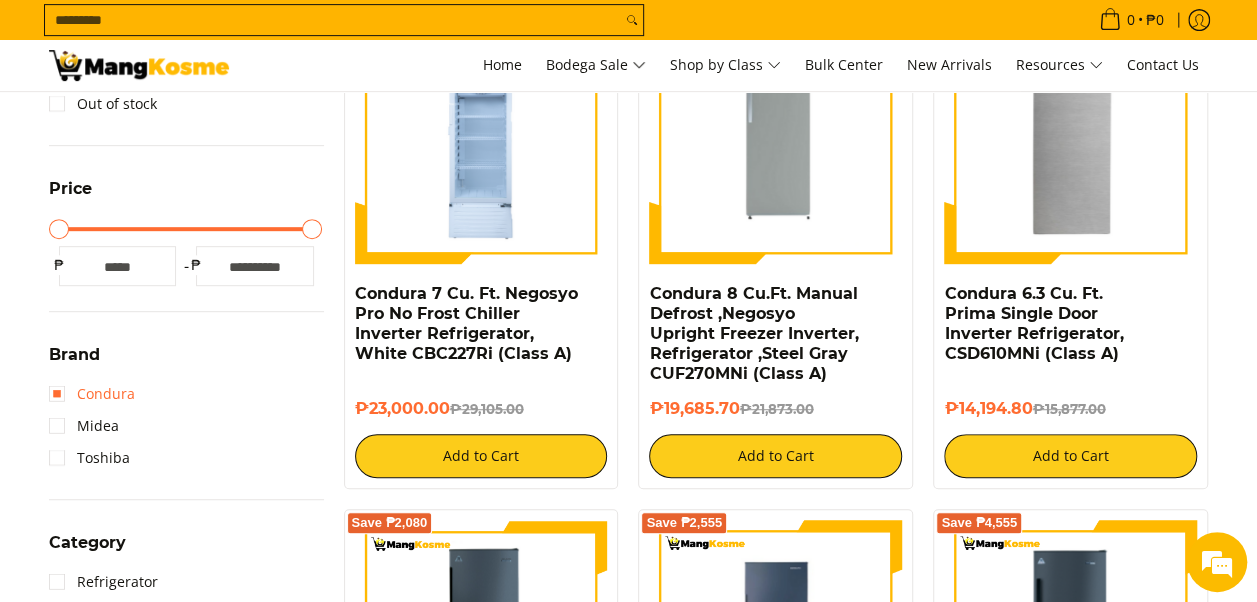click on "Condura" at bounding box center [92, 394] 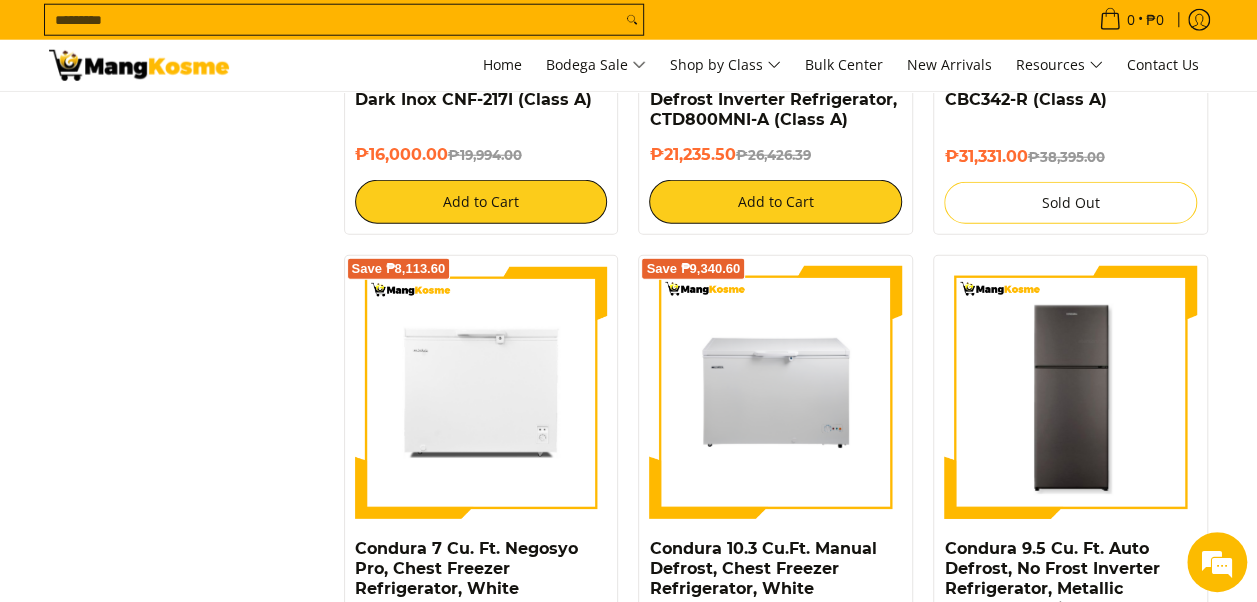 scroll, scrollTop: 2657, scrollLeft: 0, axis: vertical 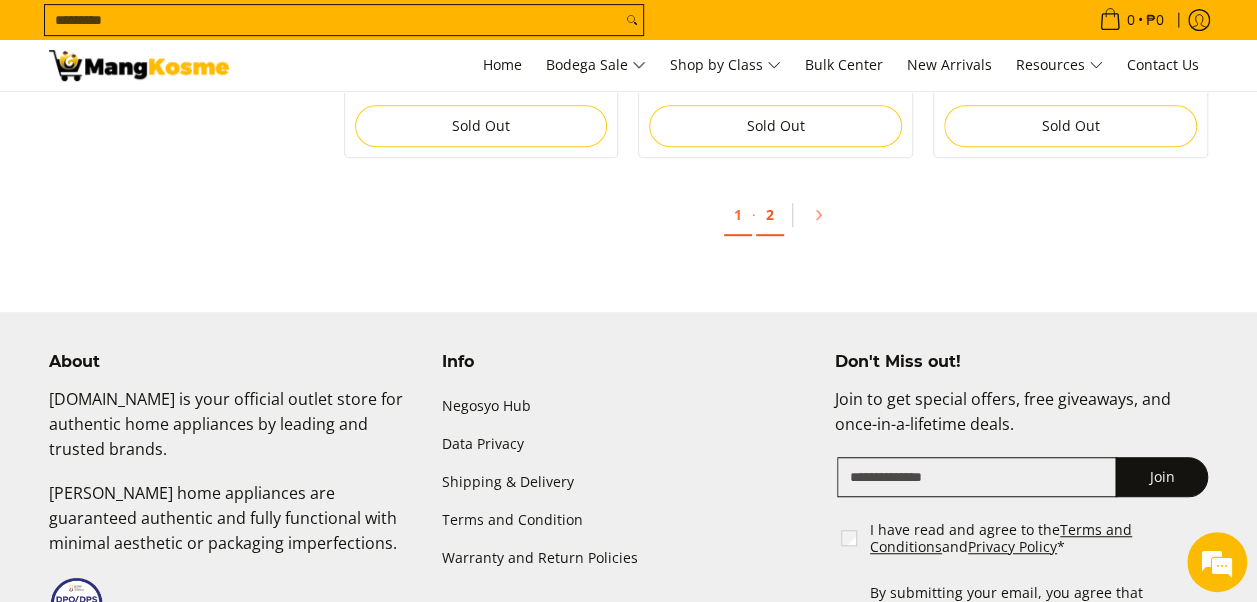 click on "2" at bounding box center [770, 215] 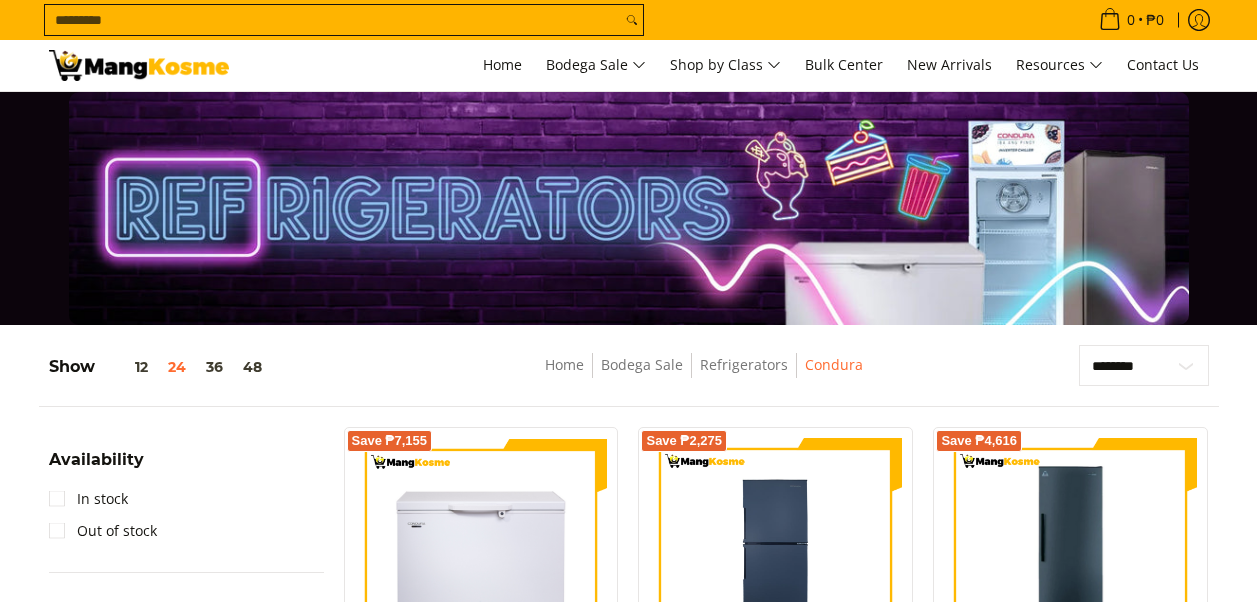 scroll, scrollTop: 308, scrollLeft: 0, axis: vertical 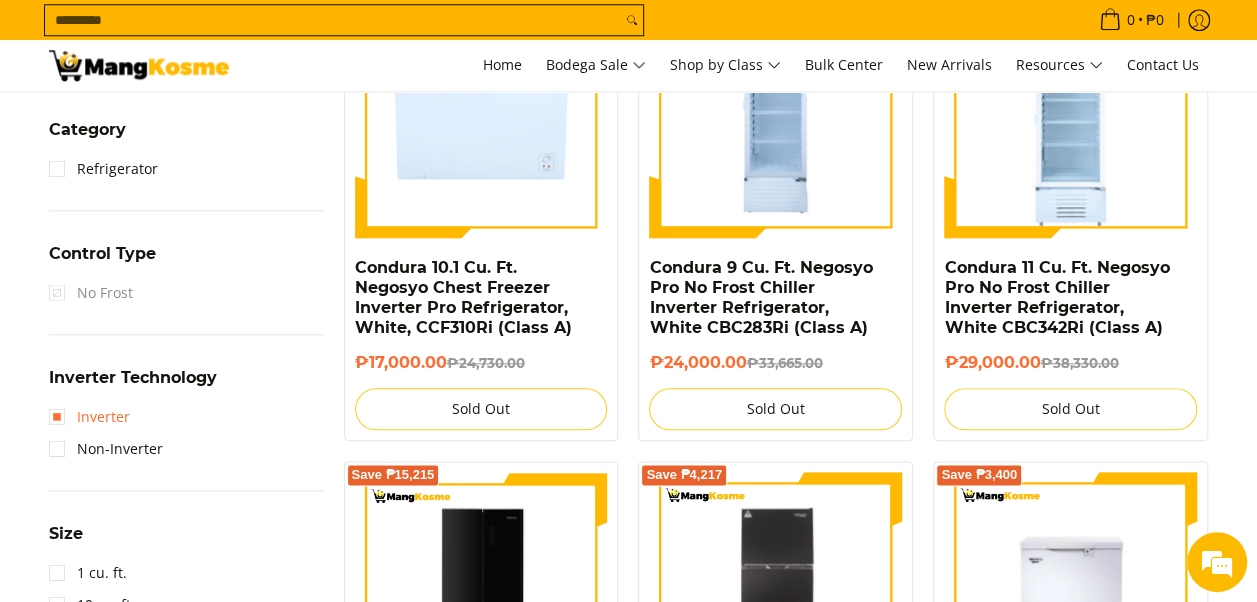 click on "Inverter" at bounding box center [89, 417] 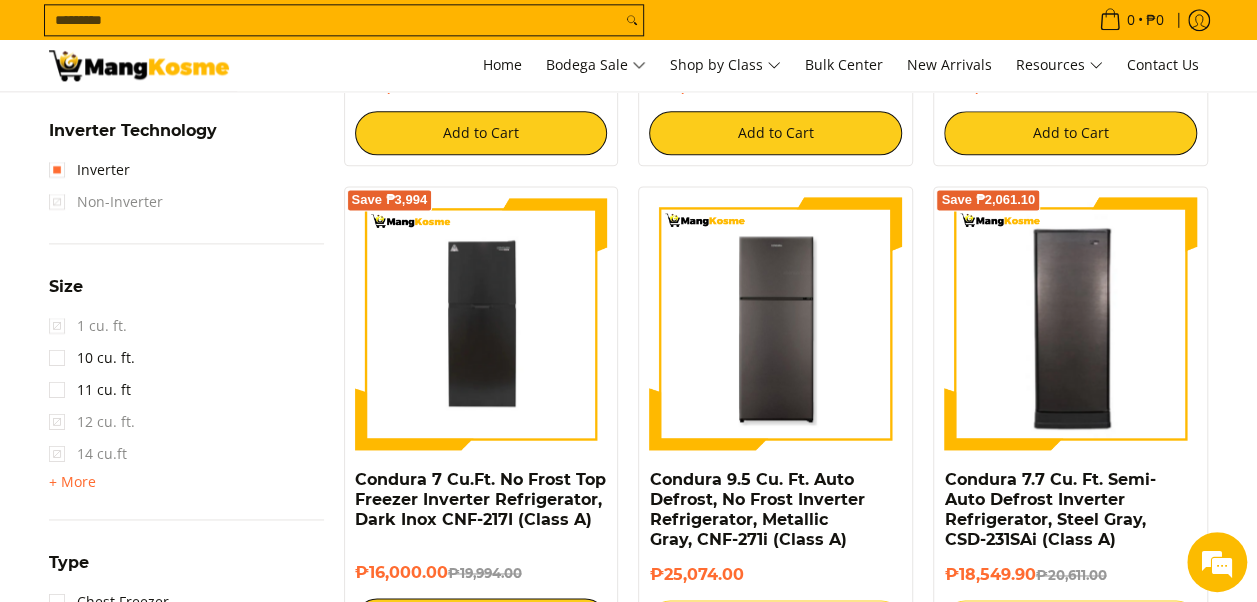 scroll, scrollTop: 1244, scrollLeft: 0, axis: vertical 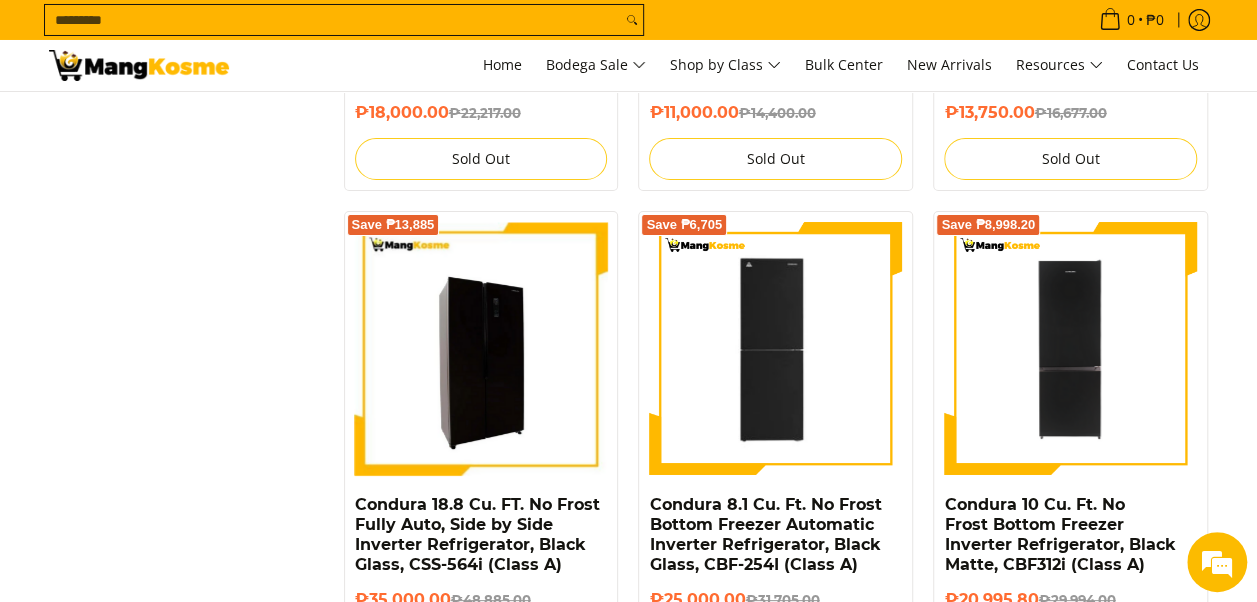 click at bounding box center (481, 348) 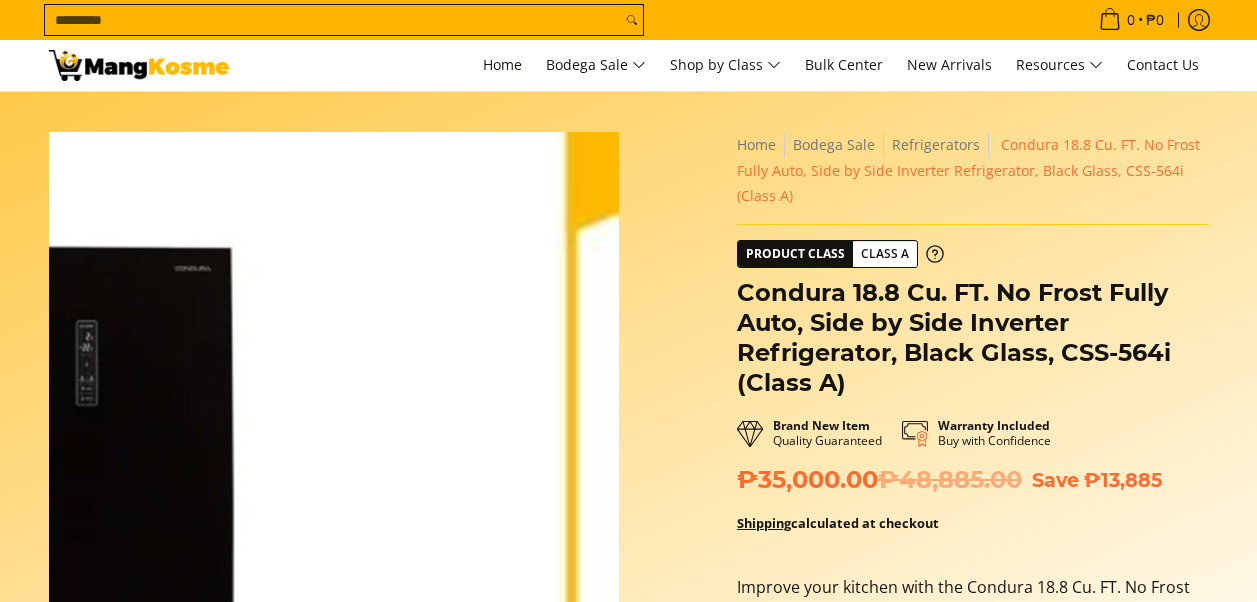 scroll, scrollTop: 0, scrollLeft: 0, axis: both 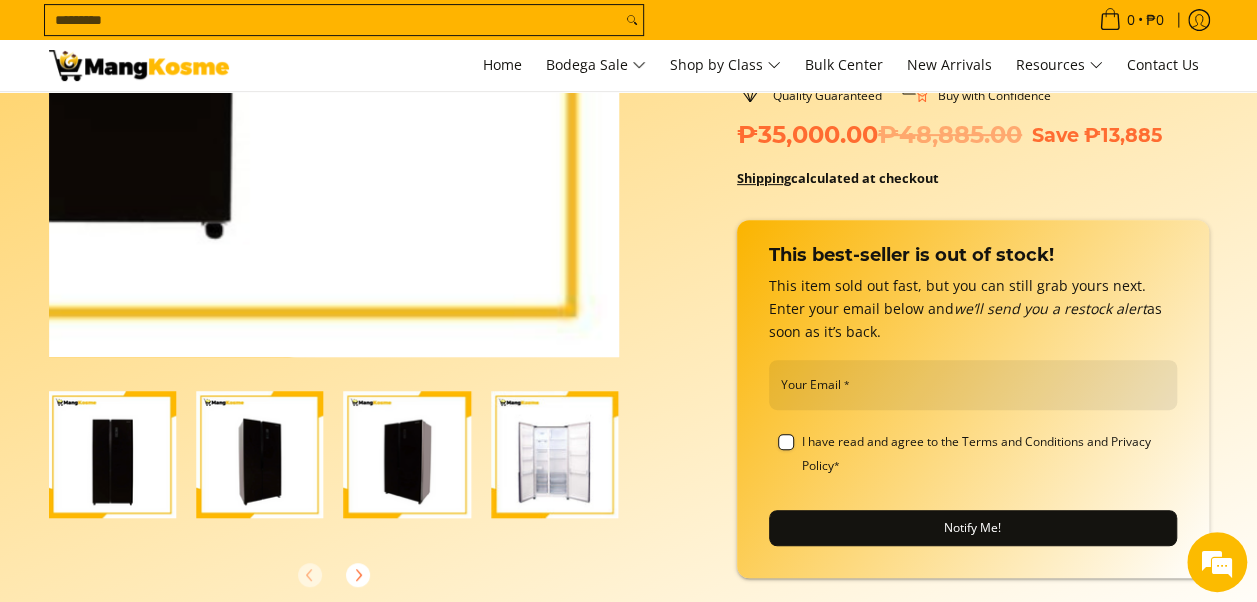 click at bounding box center (334, 72) 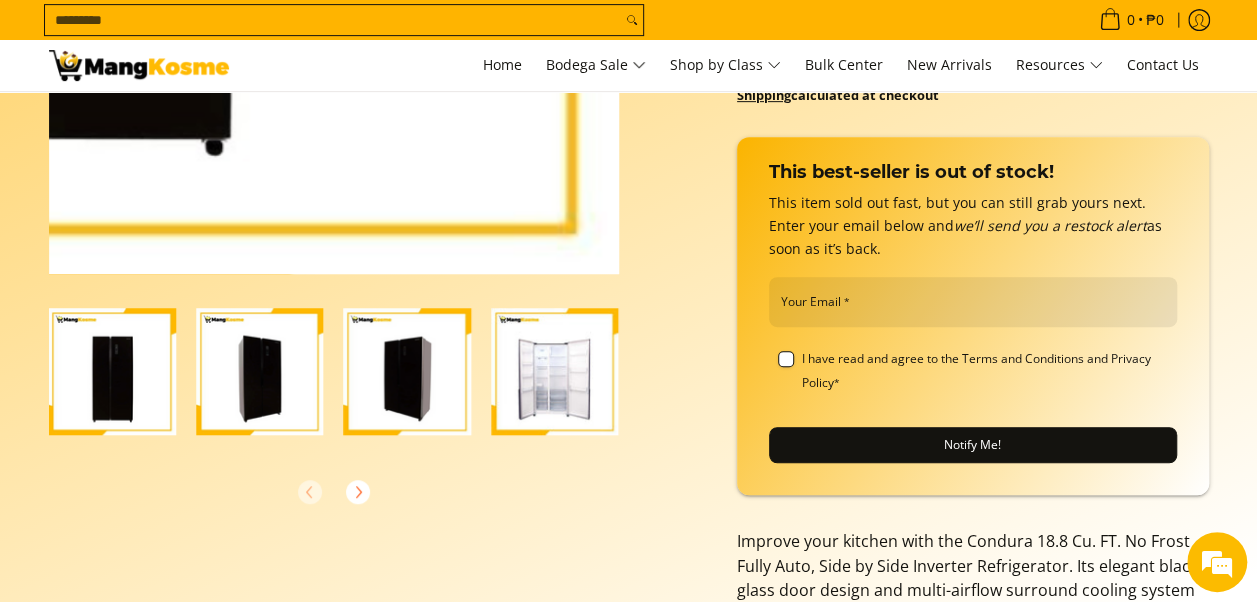 scroll, scrollTop: 433, scrollLeft: 0, axis: vertical 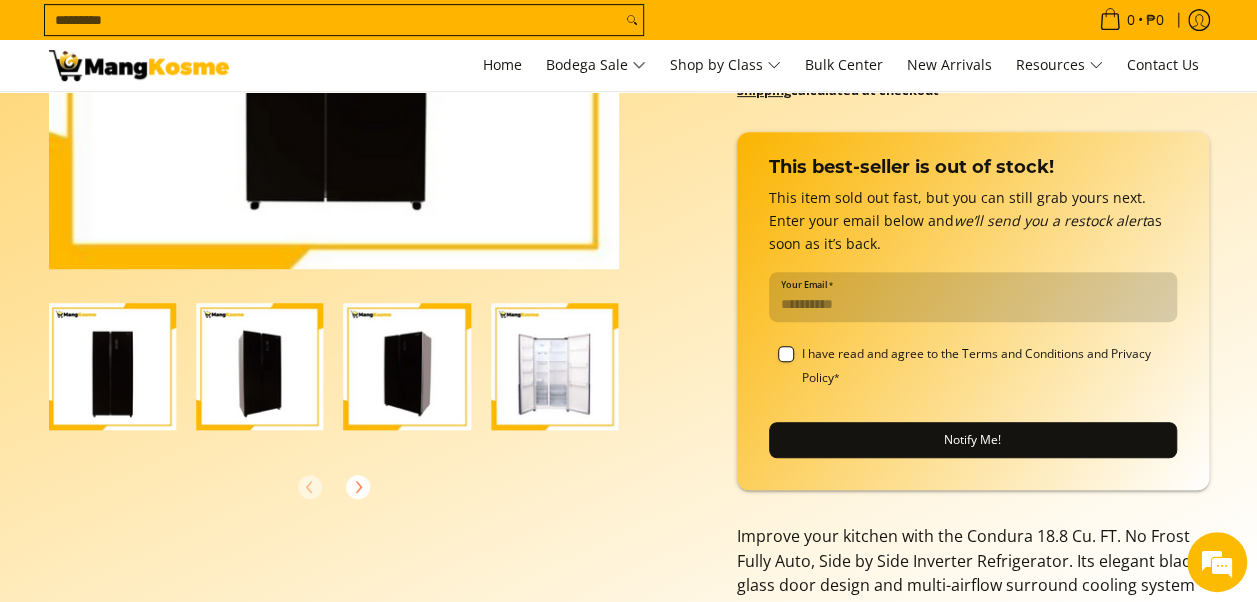 click on "Your Email
*" at bounding box center (973, 297) 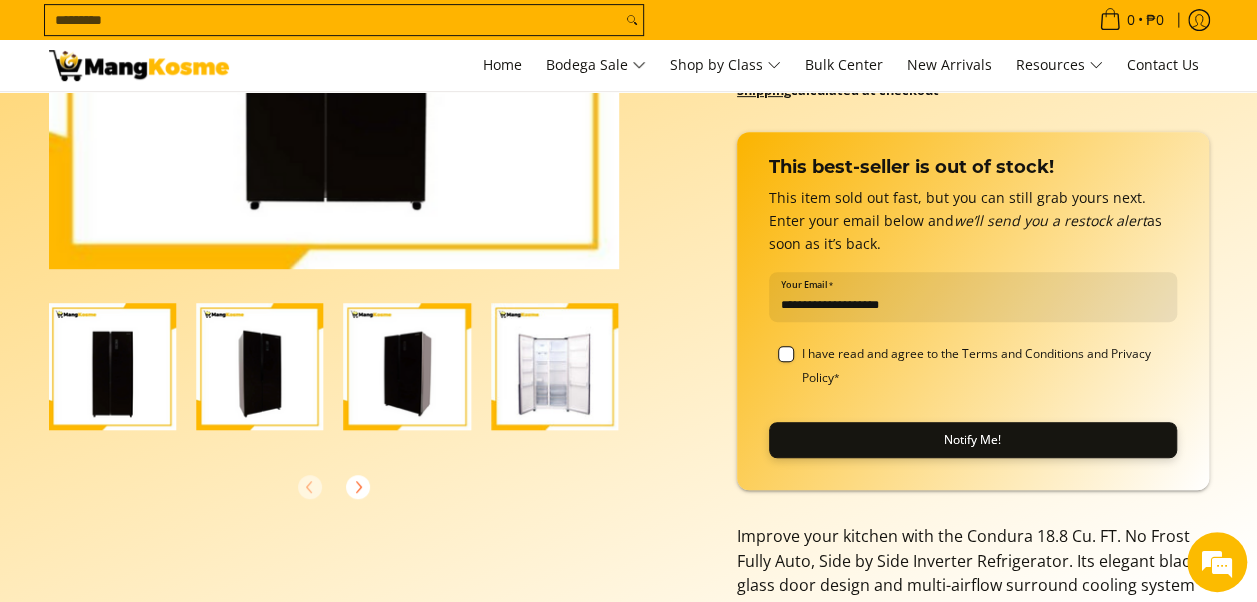 type on "**********" 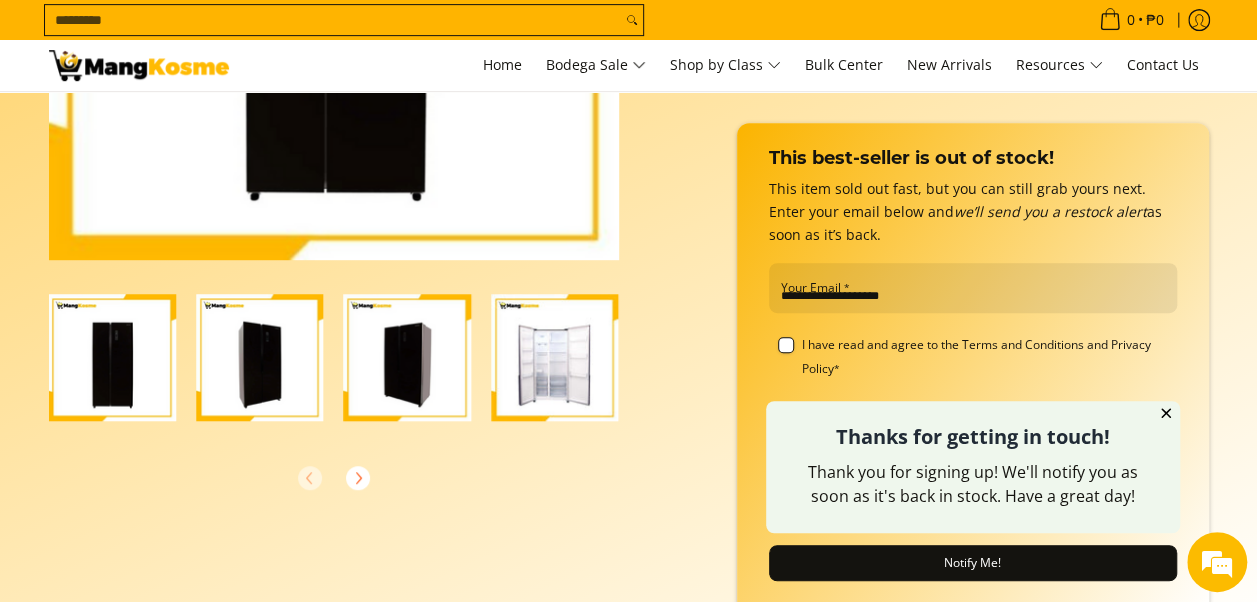 scroll, scrollTop: 448, scrollLeft: 0, axis: vertical 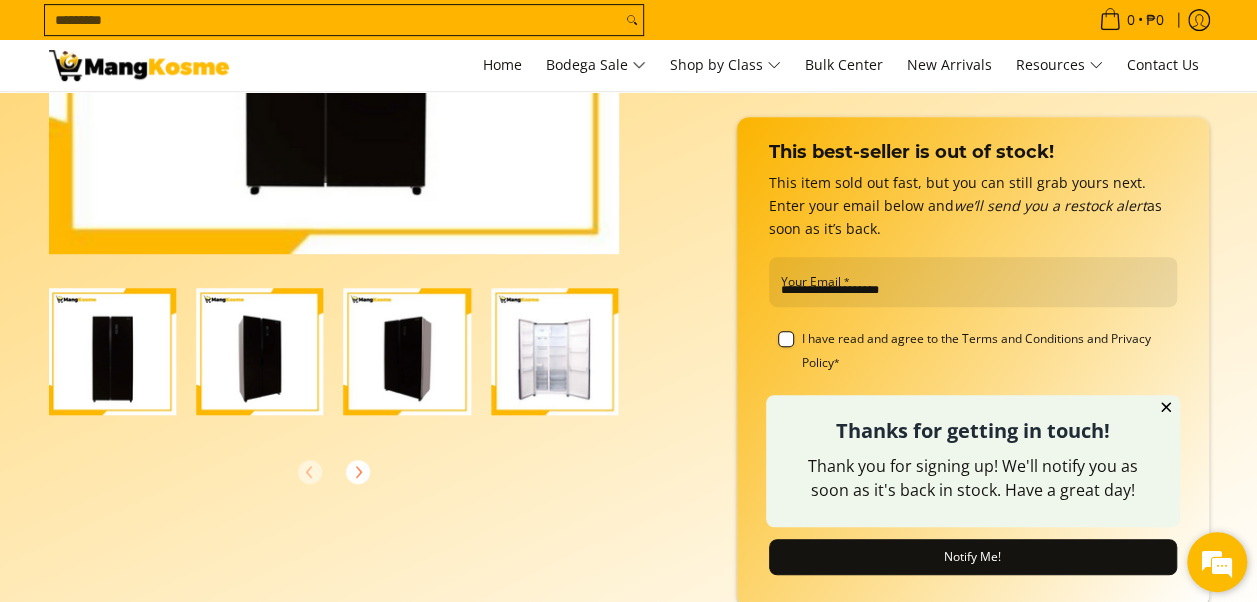 click at bounding box center (1217, 562) 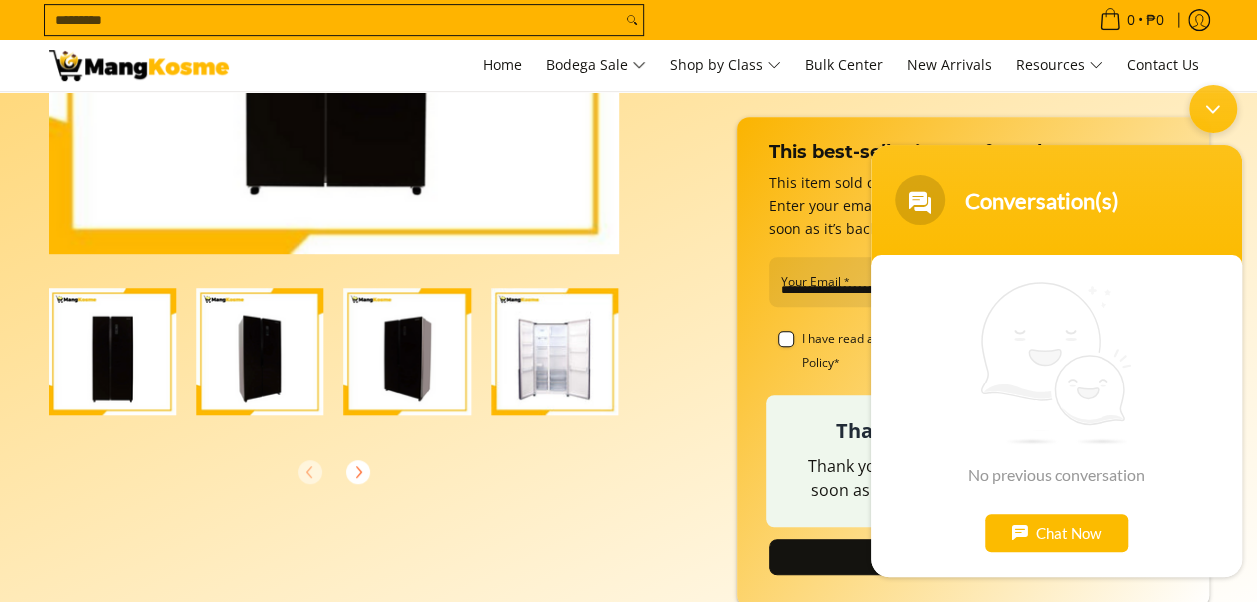 click on "Chat Now" at bounding box center (1056, 533) 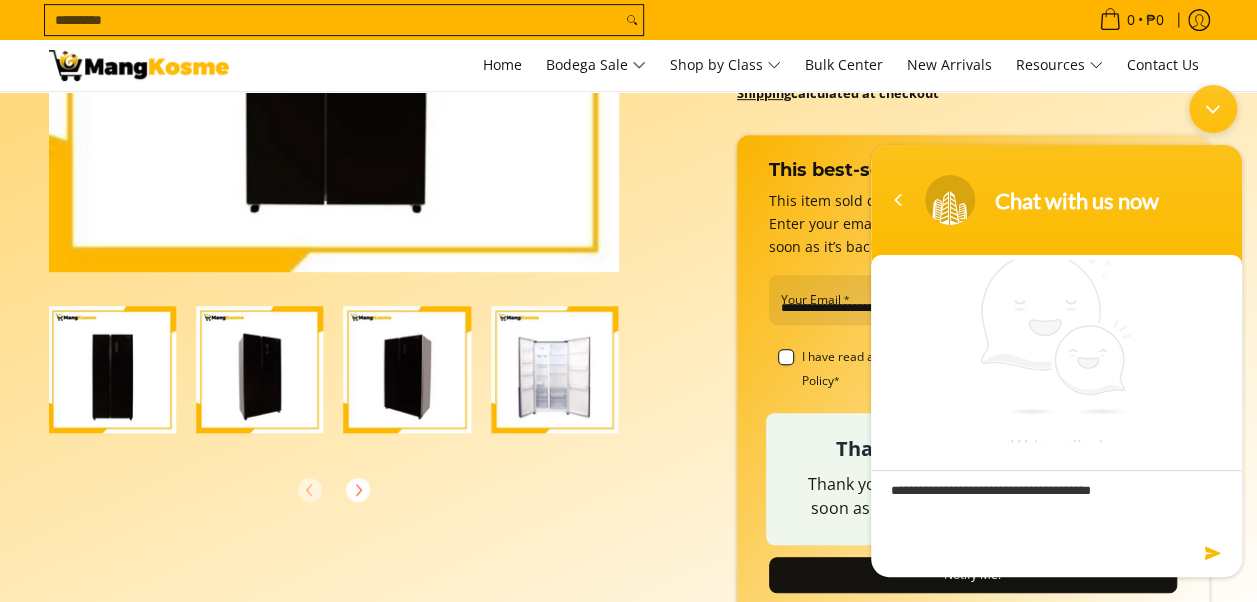scroll, scrollTop: 431, scrollLeft: 0, axis: vertical 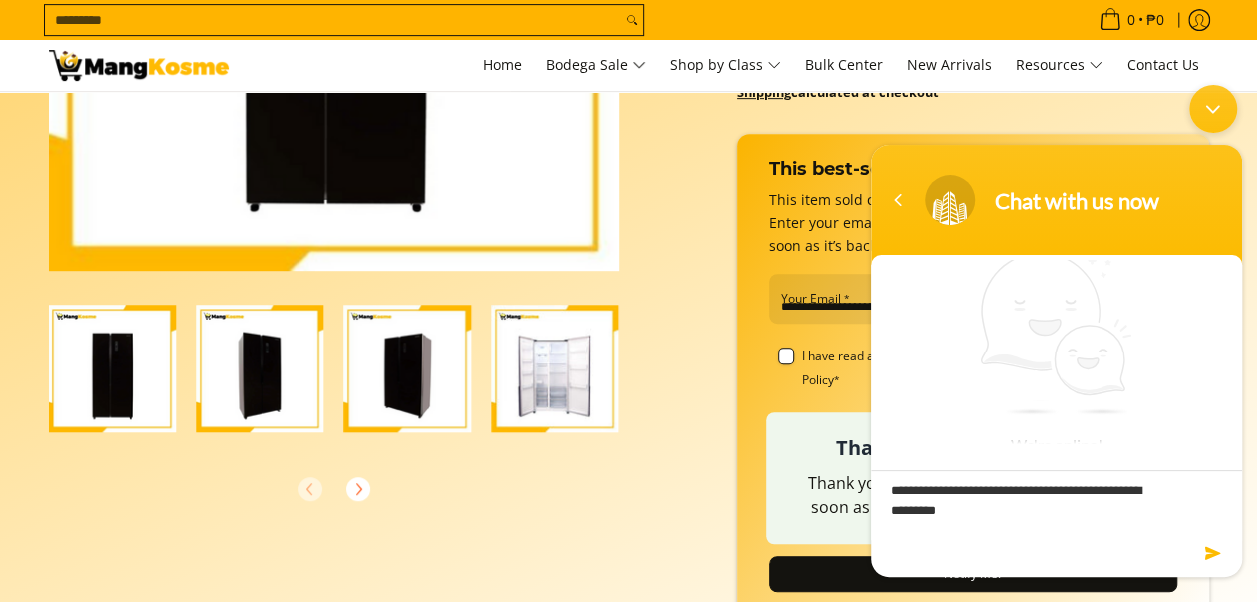 type on "**********" 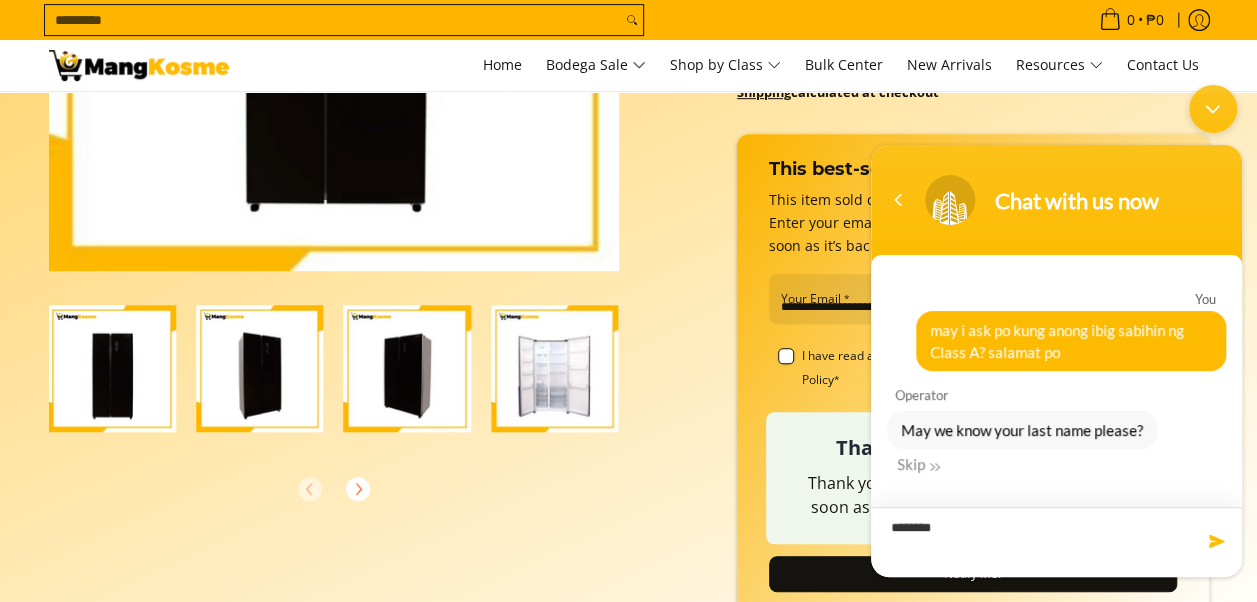 type on "*********" 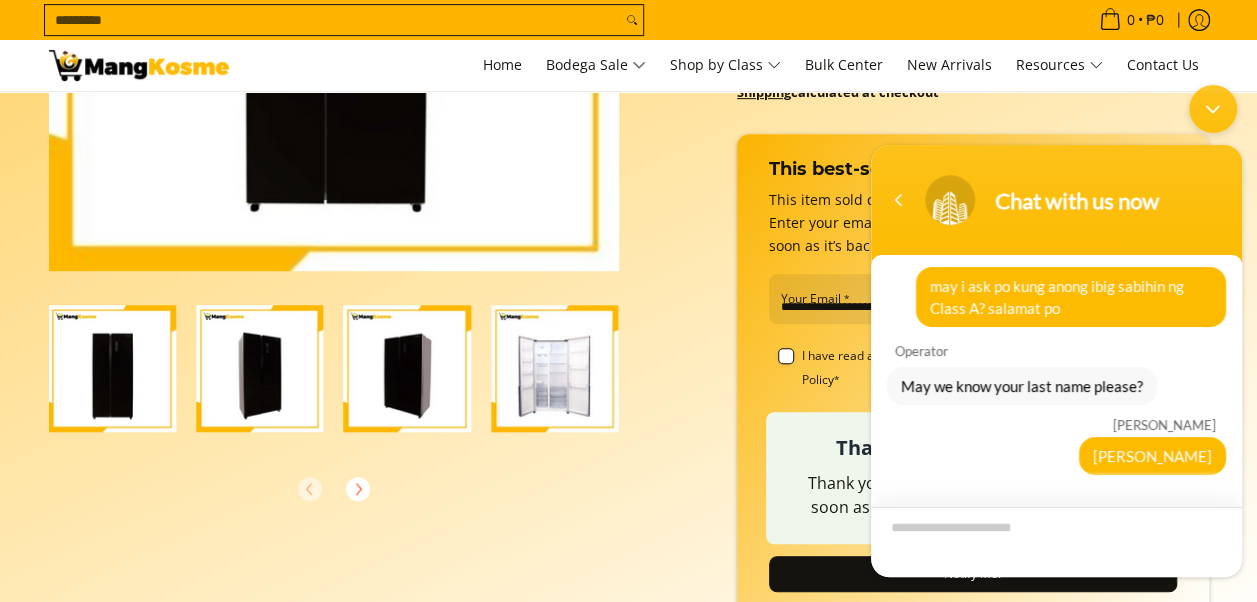 scroll, scrollTop: 141, scrollLeft: 0, axis: vertical 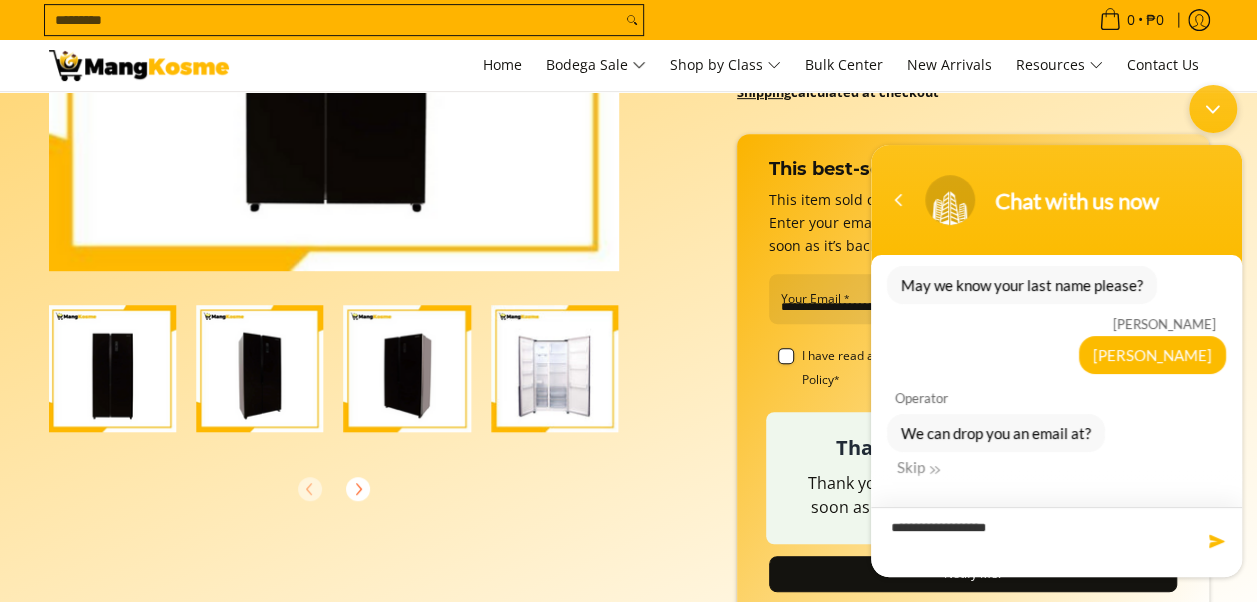 type on "**********" 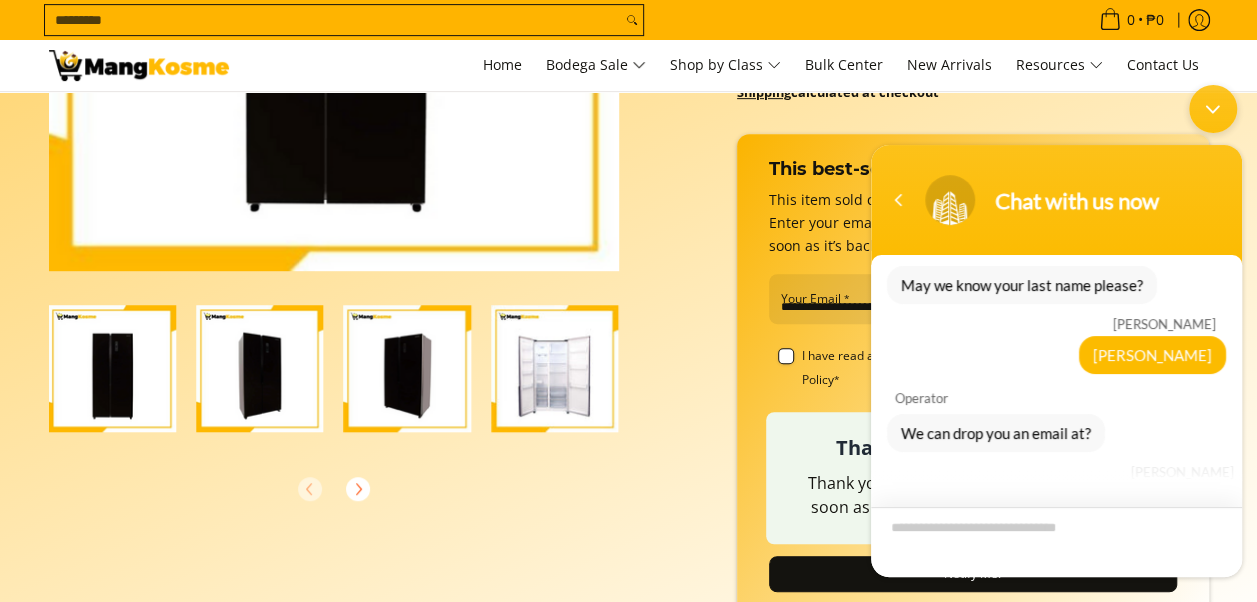 scroll, scrollTop: 186, scrollLeft: 0, axis: vertical 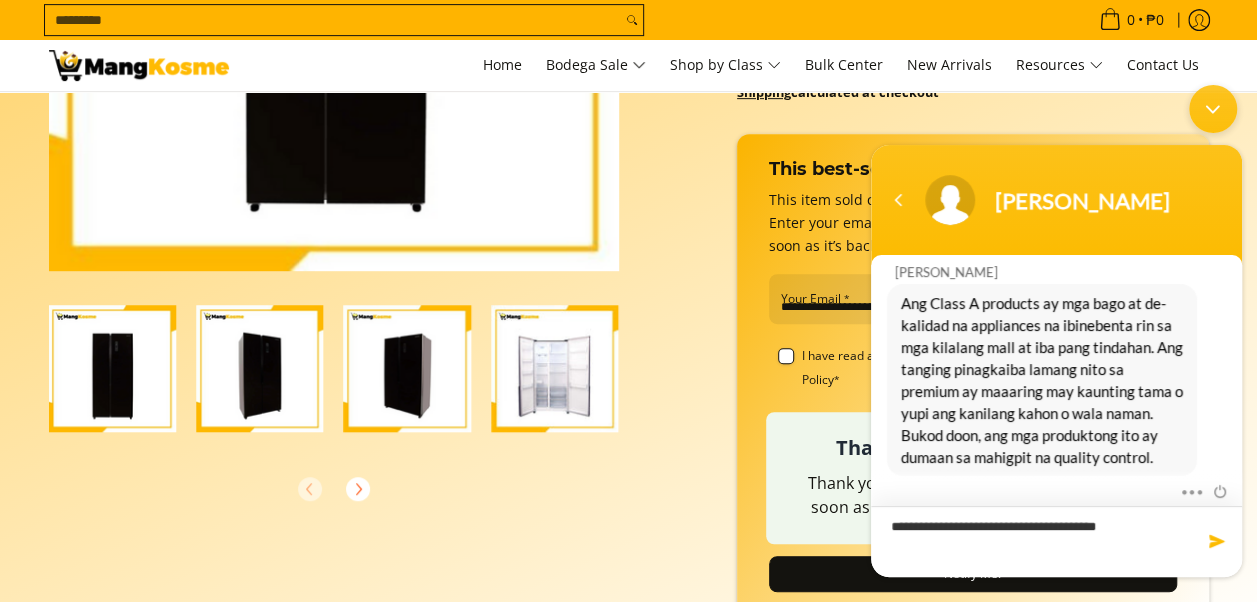 type on "**********" 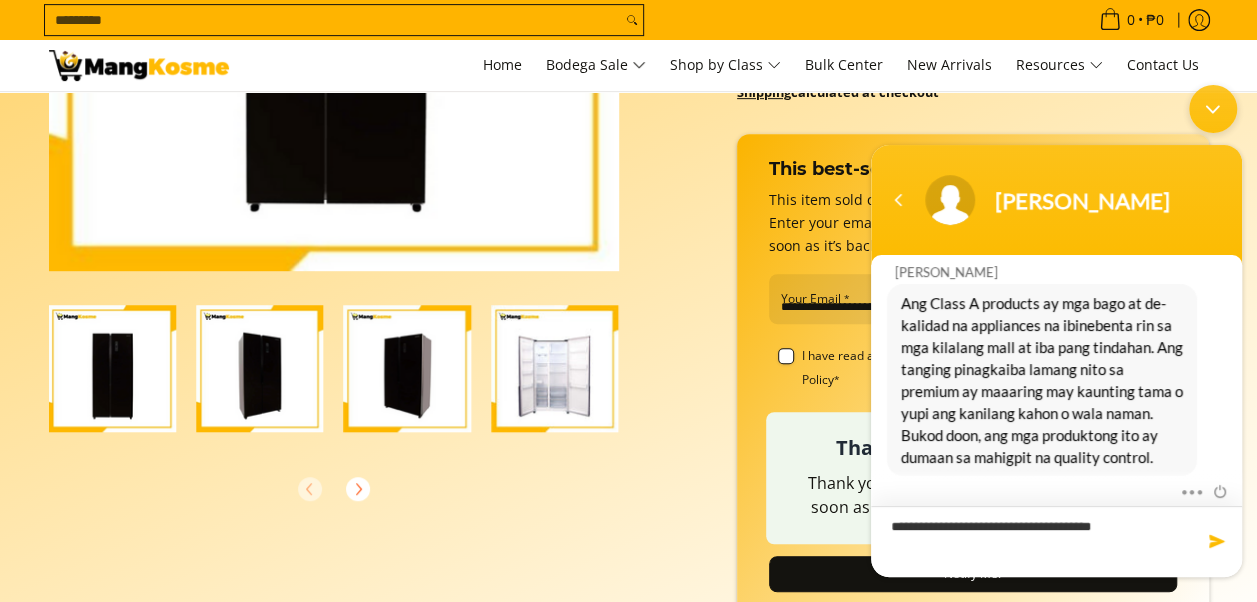 type 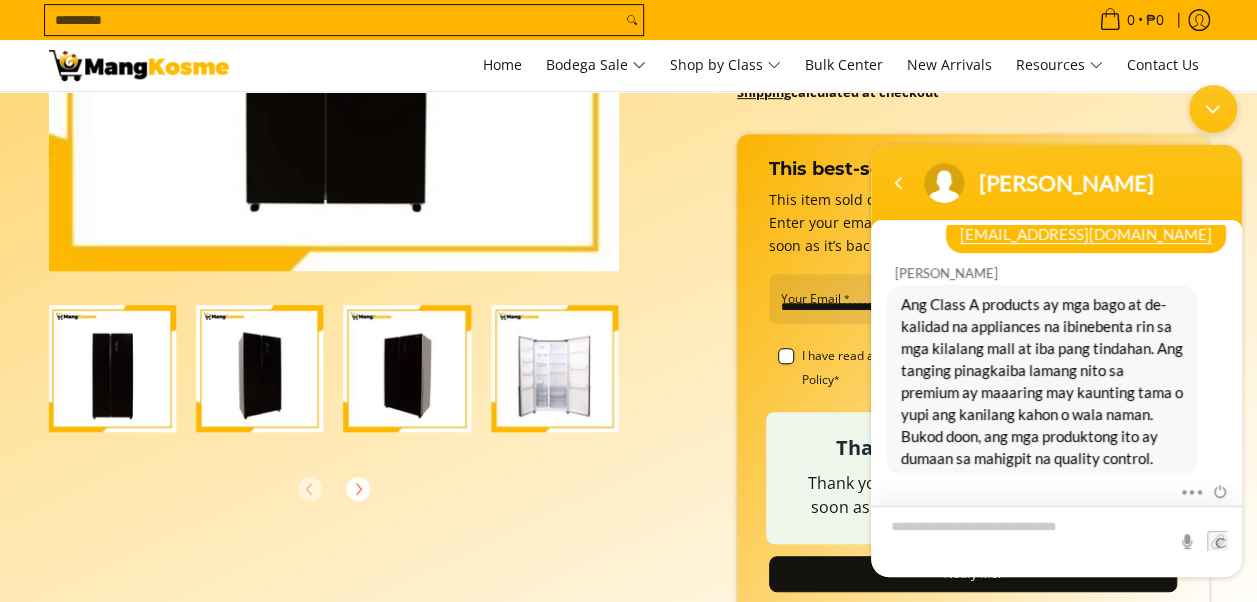 scroll, scrollTop: 407, scrollLeft: 0, axis: vertical 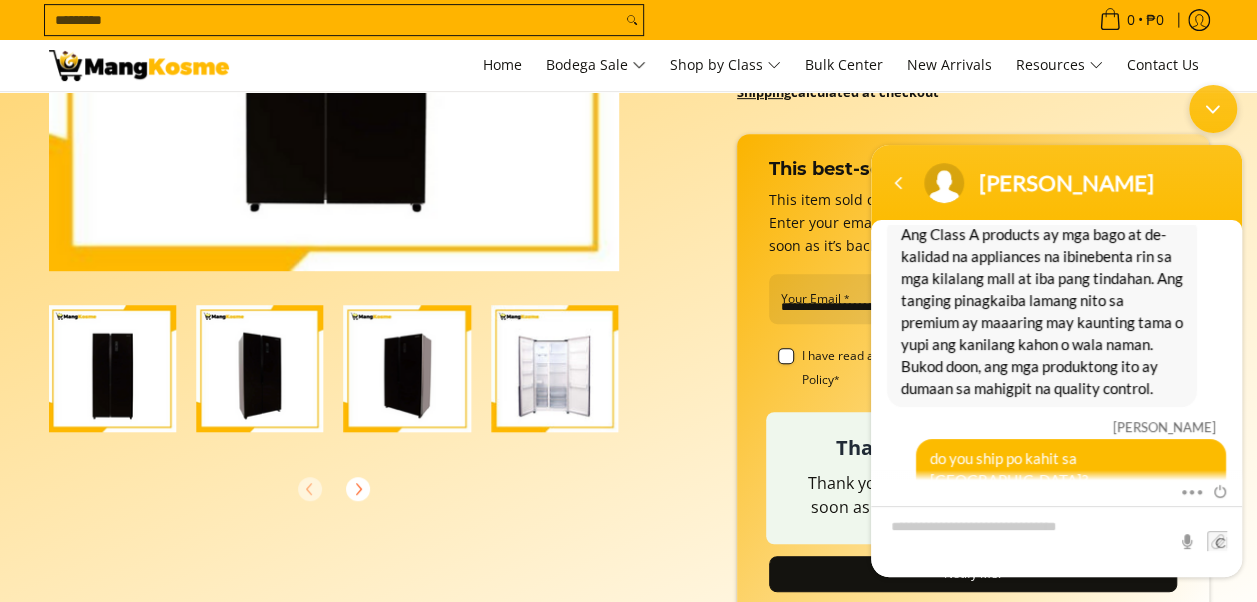 click at bounding box center (1213, 109) 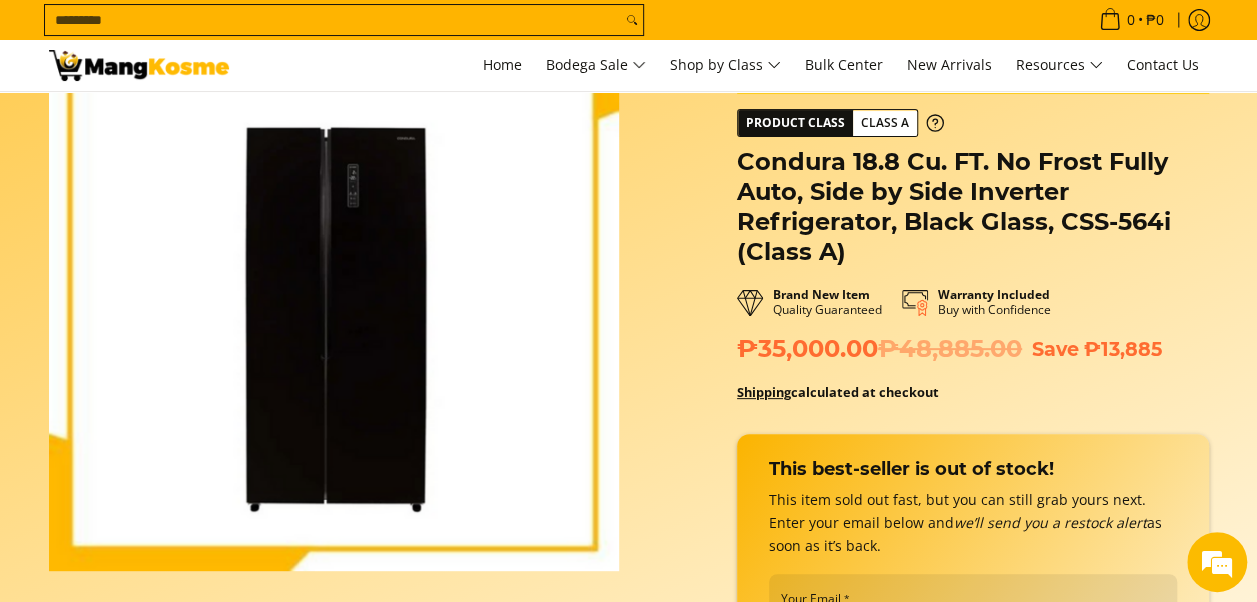 scroll, scrollTop: 130, scrollLeft: 0, axis: vertical 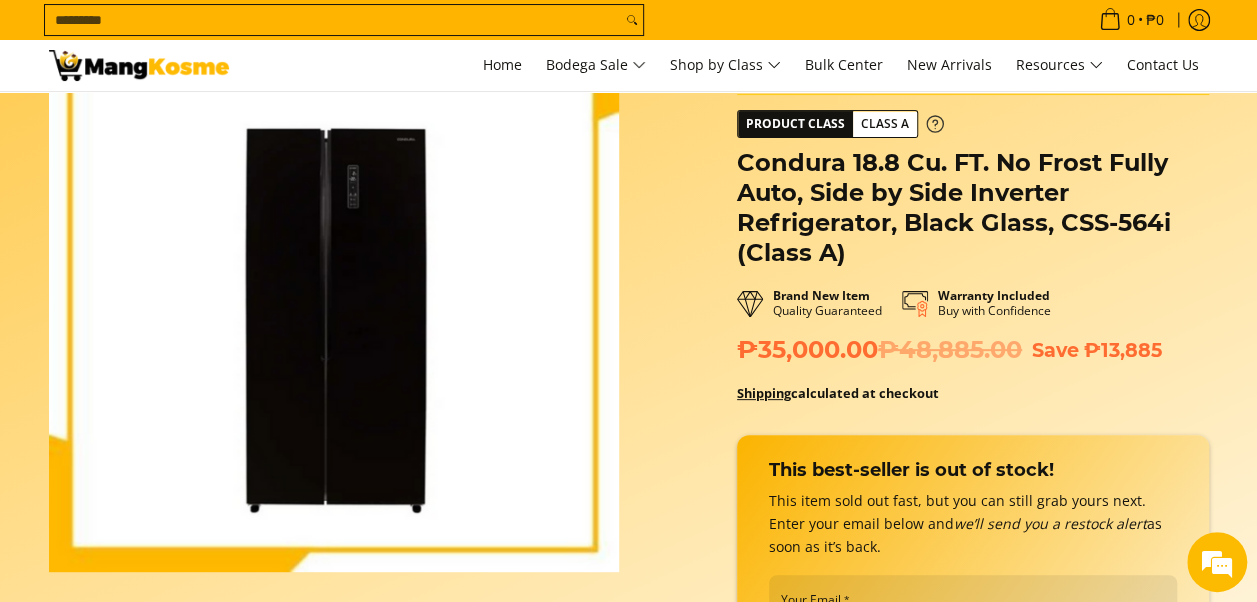 click on "Class A" at bounding box center (885, 124) 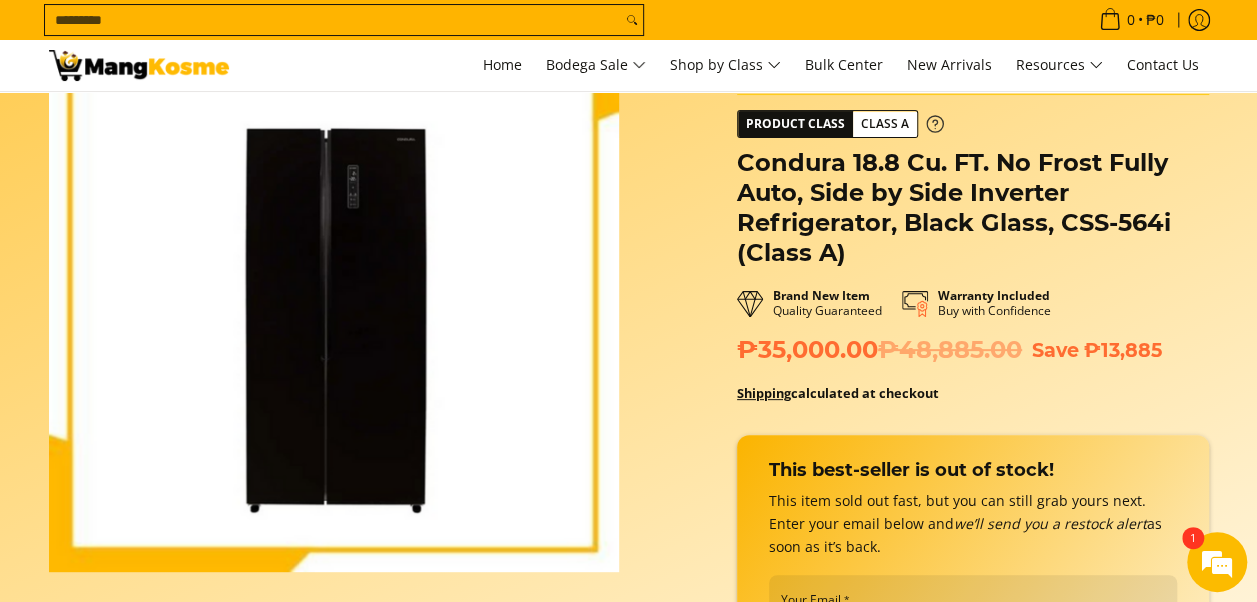 scroll, scrollTop: 681, scrollLeft: 0, axis: vertical 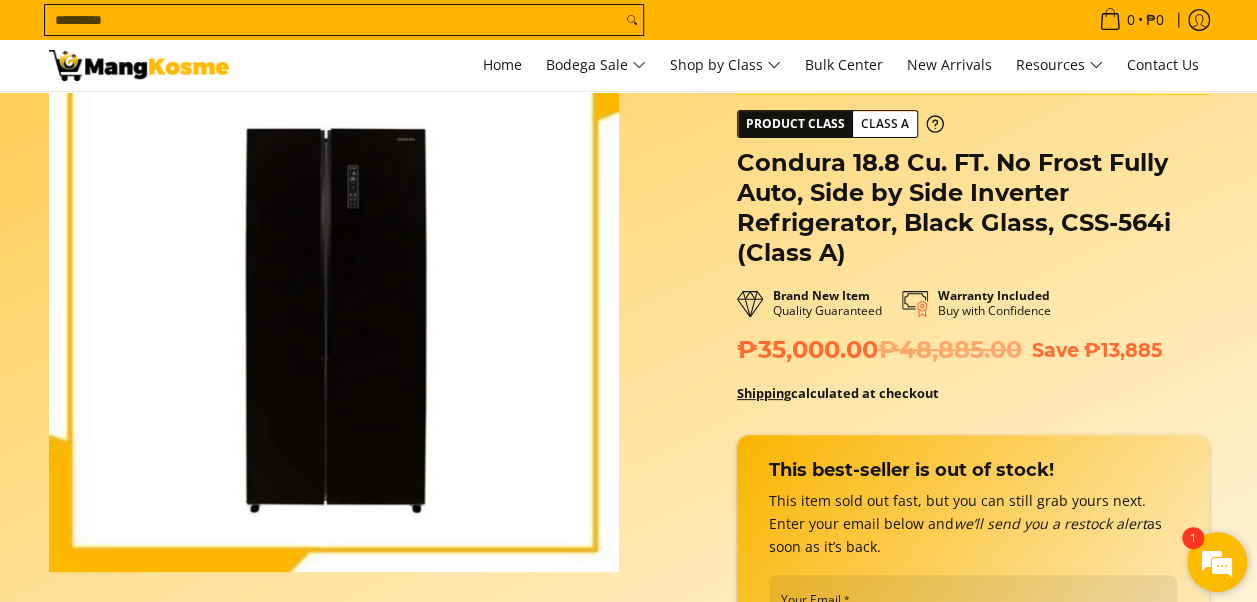 click at bounding box center (1217, 562) 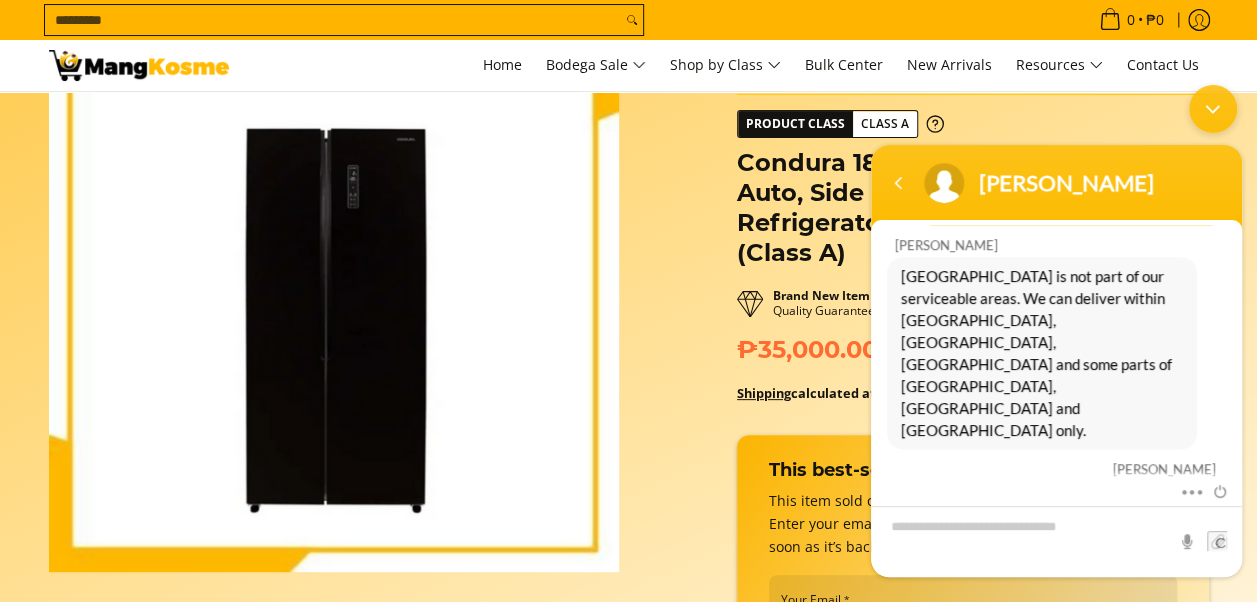 click at bounding box center (1213, 109) 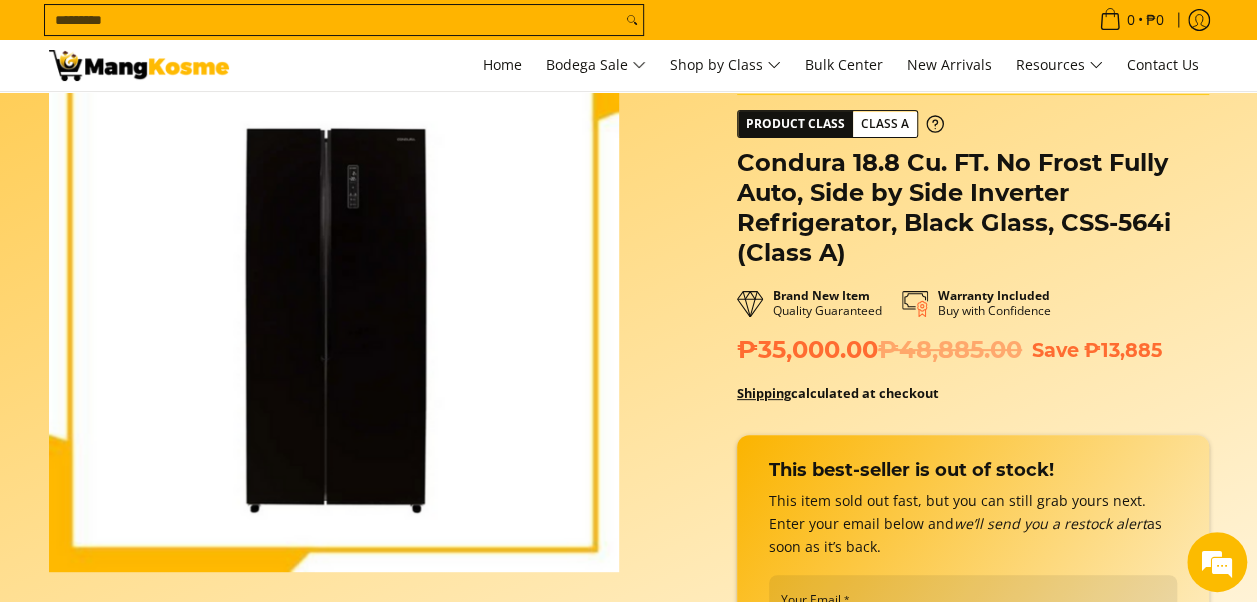 scroll, scrollTop: 793, scrollLeft: 0, axis: vertical 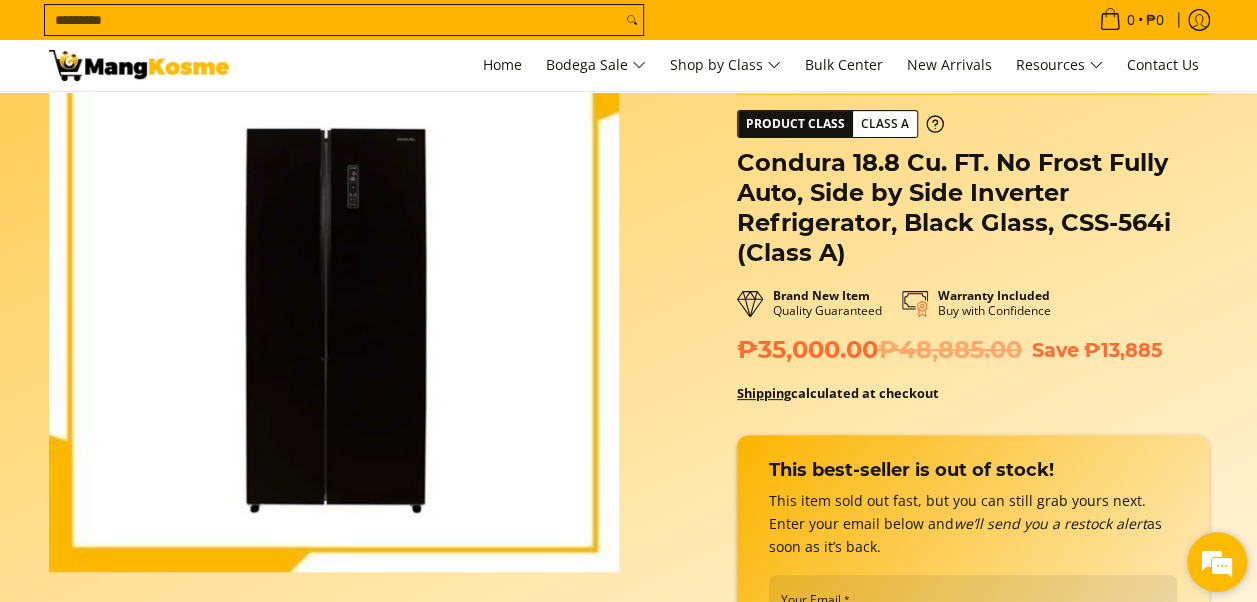 click at bounding box center (1217, 562) 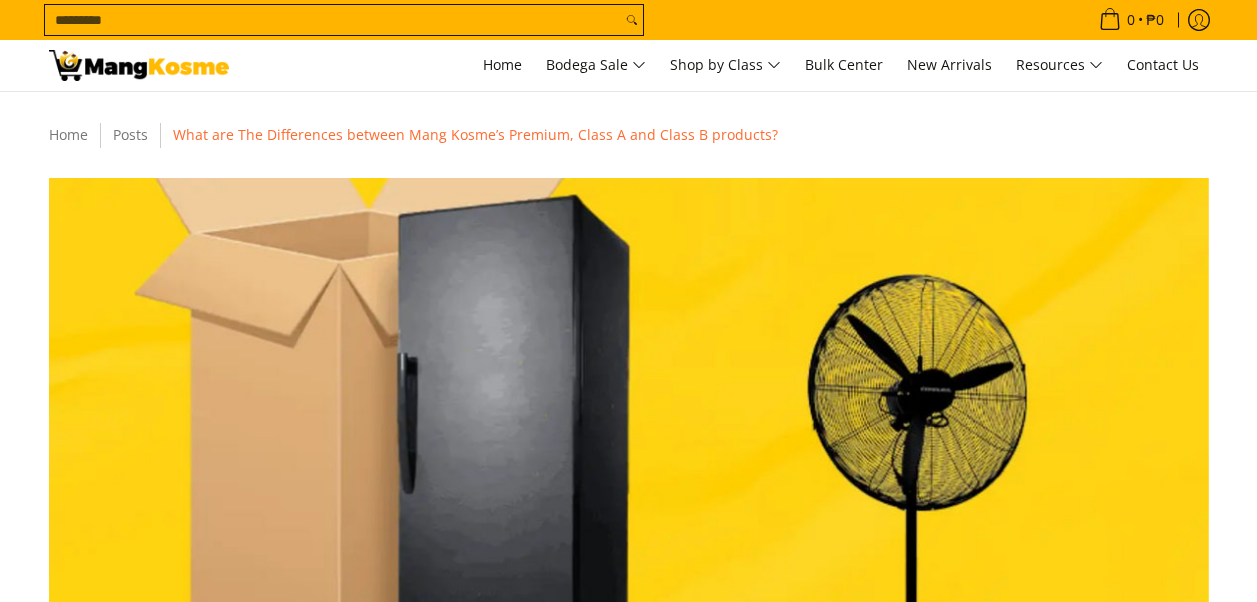 scroll, scrollTop: 0, scrollLeft: 0, axis: both 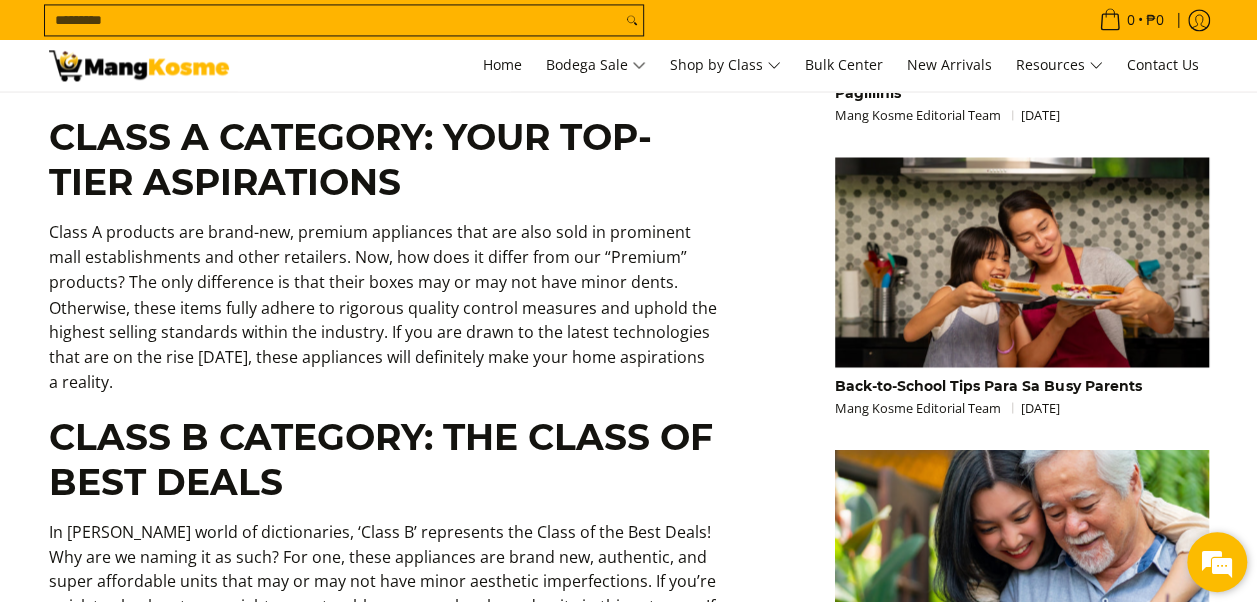 click at bounding box center (1217, 562) 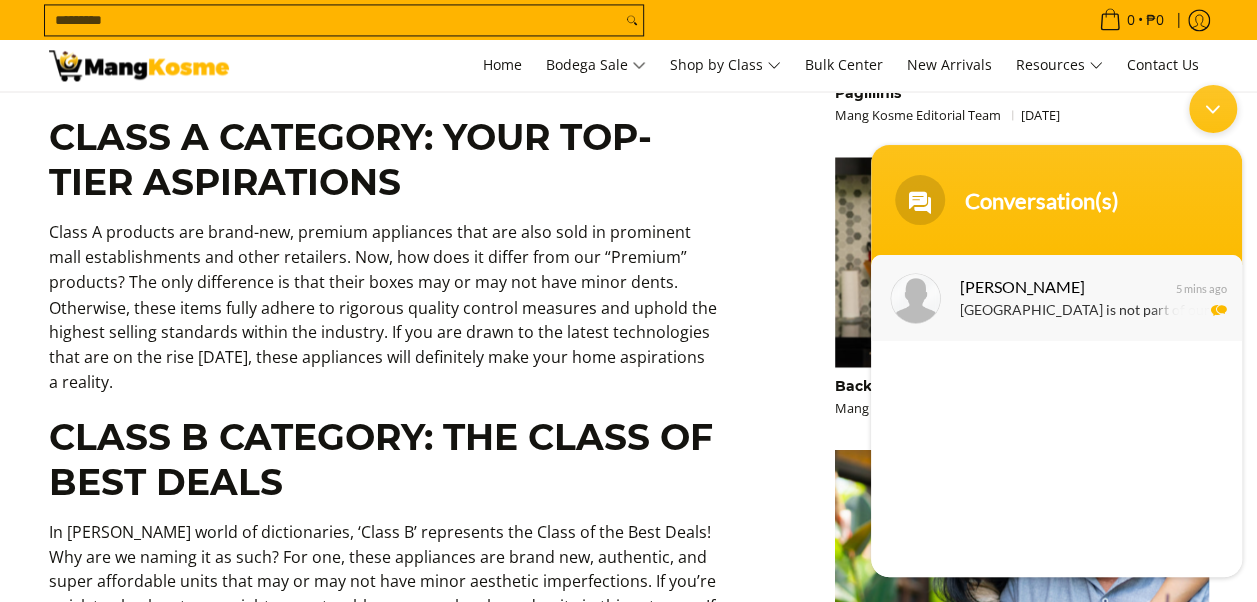 click on "[GEOGRAPHIC_DATA] is not part of our serviceable areas. We can deliver within [GEOGRAPHIC_DATA], [GEOGRAPHIC_DATA], [GEOGRAPHIC_DATA] and some parts of [GEOGRAPHIC_DATA], [GEOGRAPHIC_DATA] and [GEOGRAPHIC_DATA] only." at bounding box center [1086, 311] 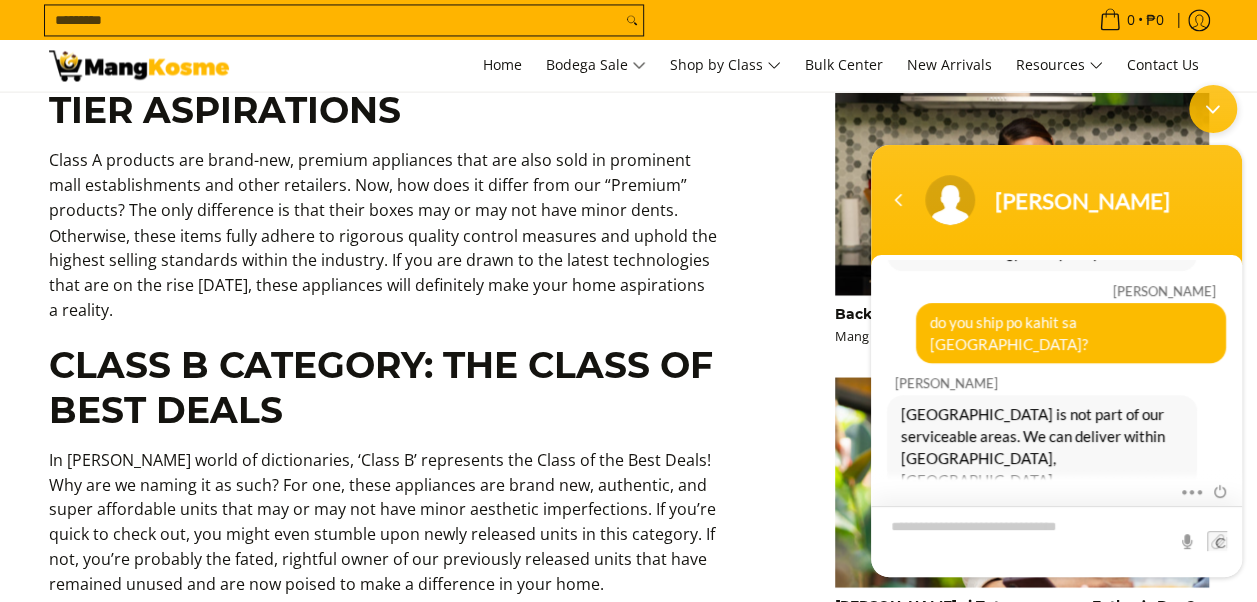 scroll, scrollTop: 1658, scrollLeft: 0, axis: vertical 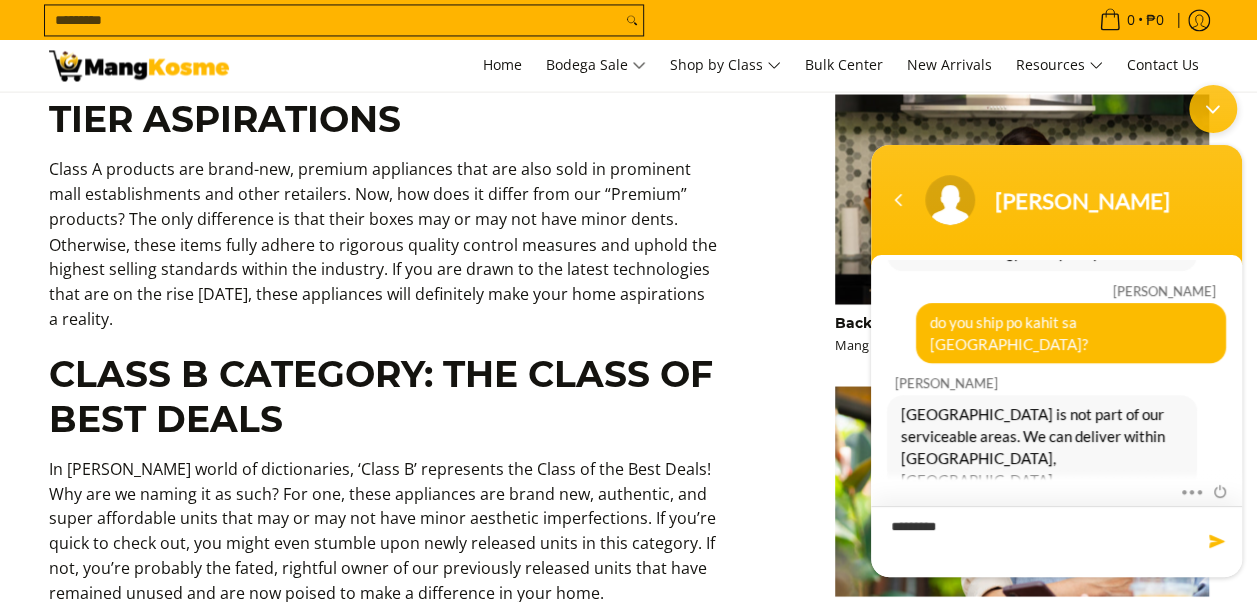 type on "**********" 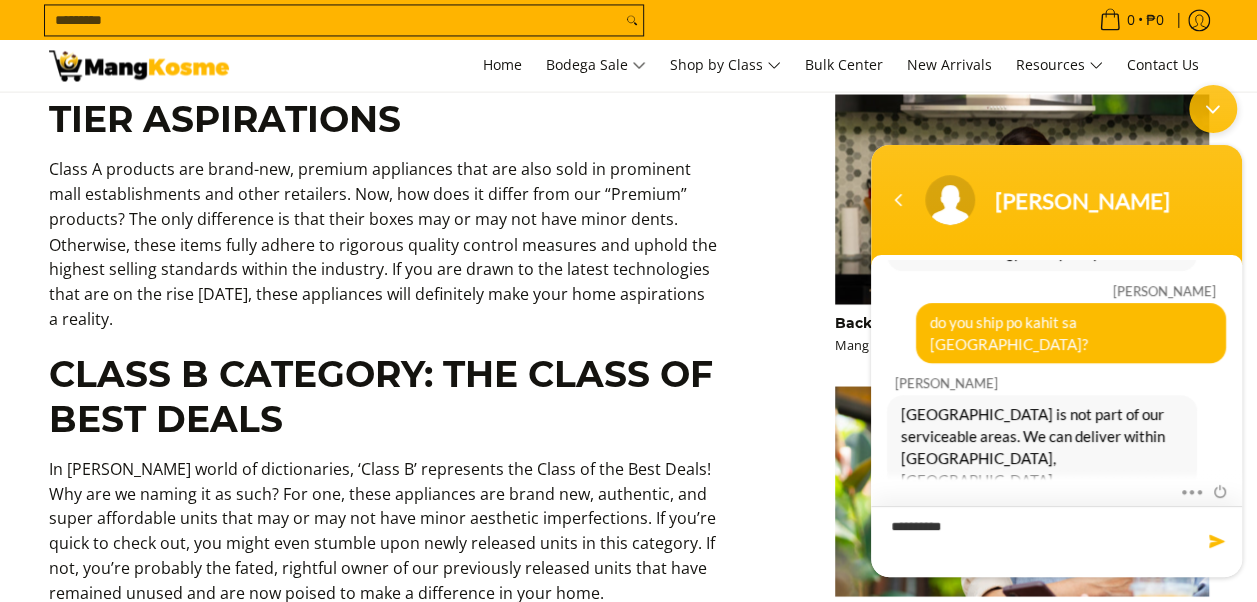 type 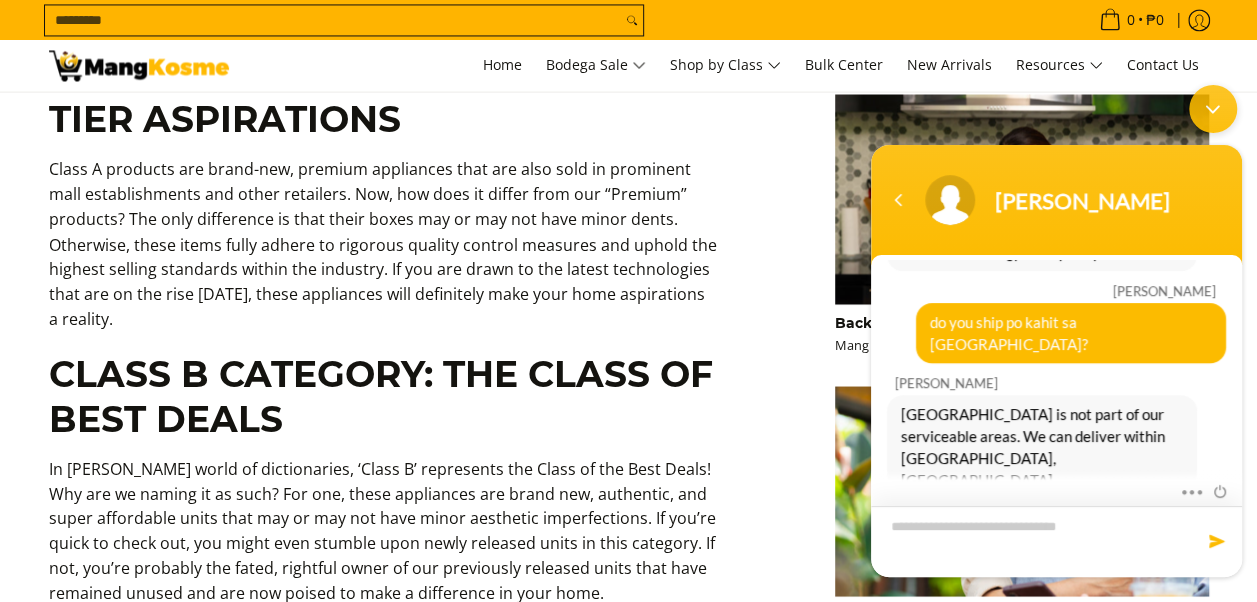 scroll, scrollTop: 647, scrollLeft: 0, axis: vertical 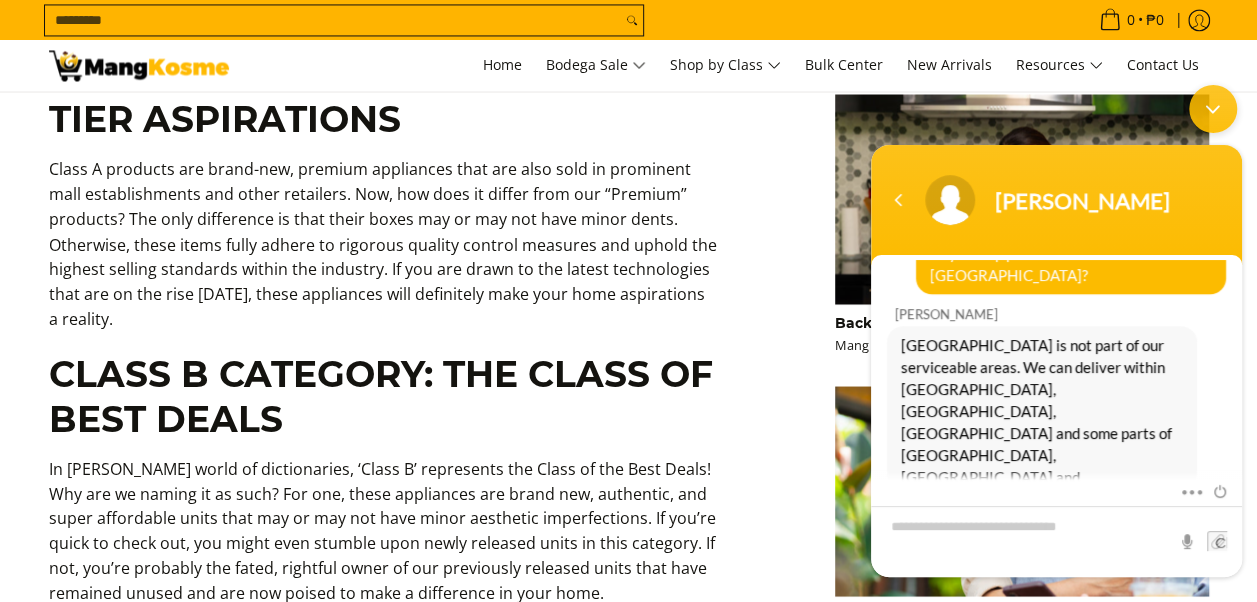 click at bounding box center (1213, 109) 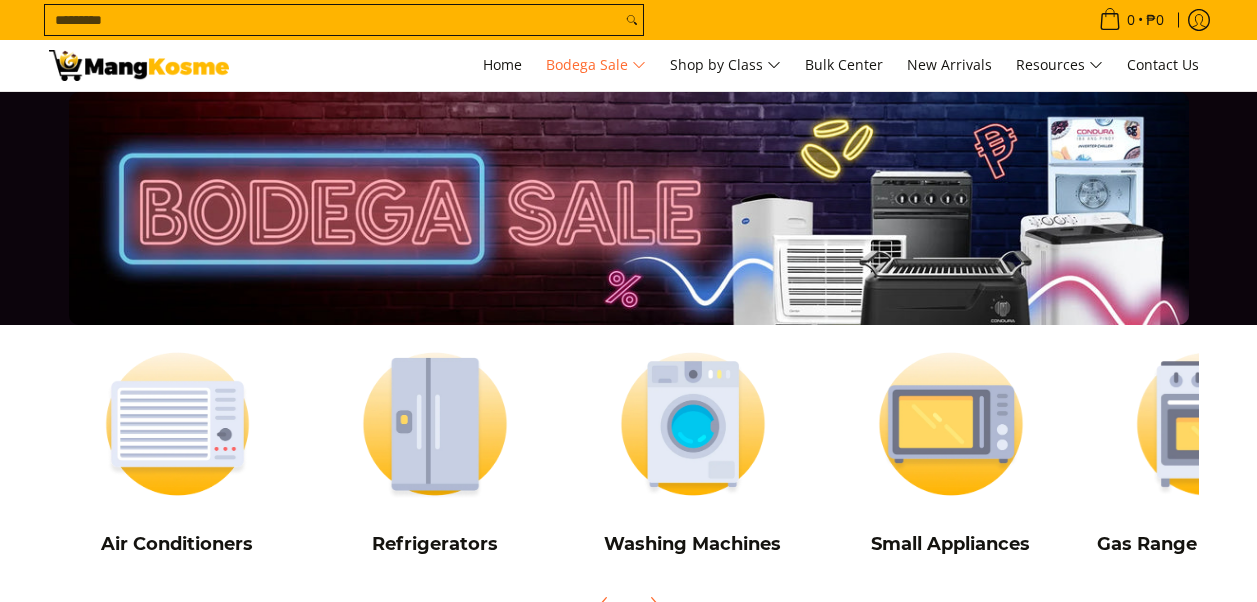 scroll, scrollTop: 0, scrollLeft: 0, axis: both 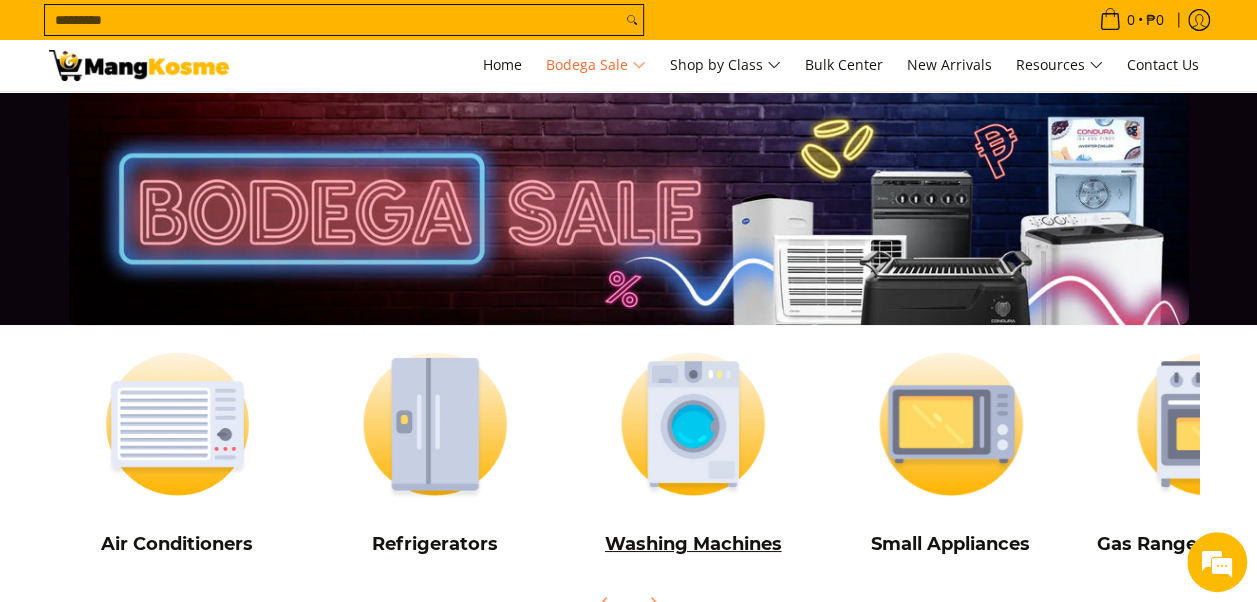 drag, startPoint x: 0, startPoint y: 0, endPoint x: 632, endPoint y: 428, distance: 763.2876 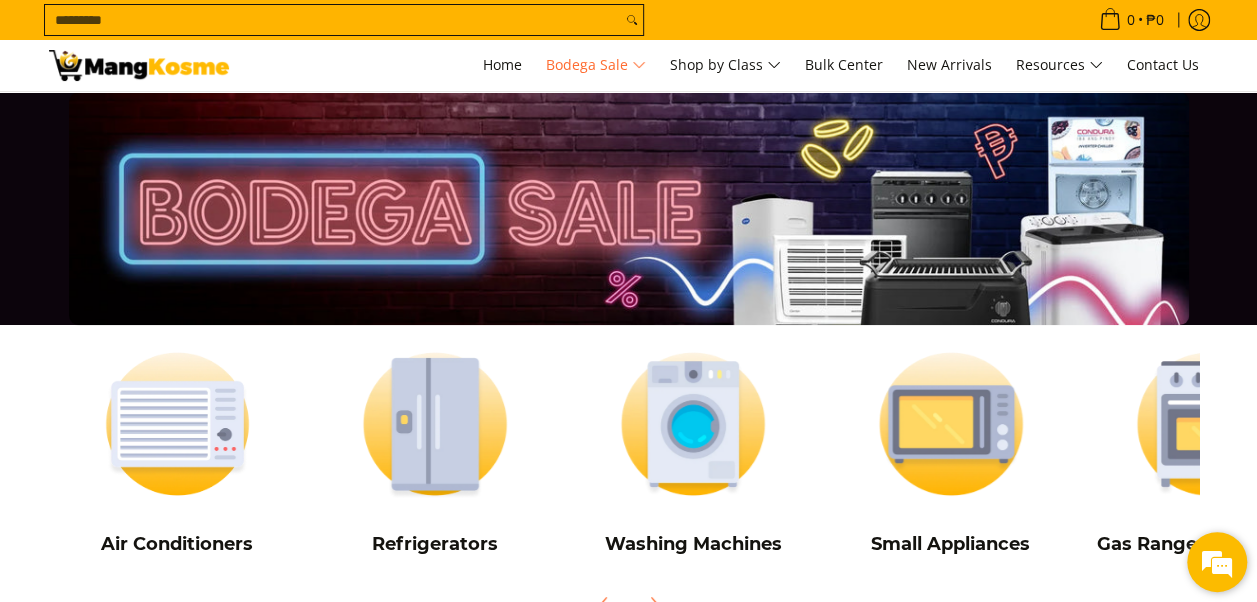 click at bounding box center (1217, 562) 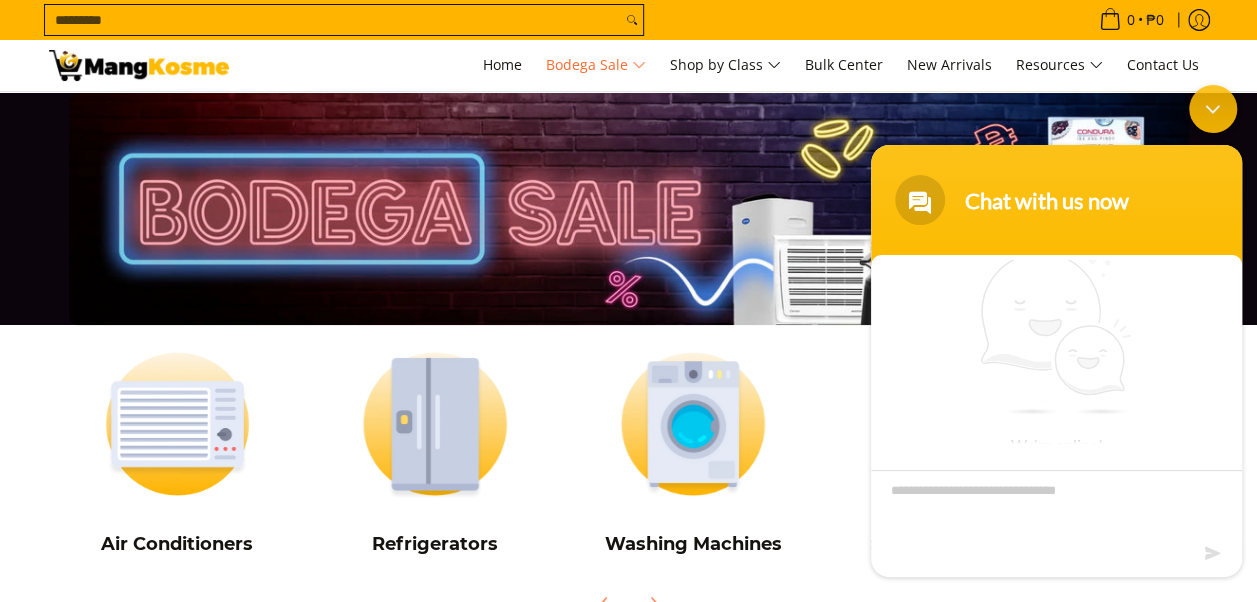 scroll, scrollTop: 0, scrollLeft: 0, axis: both 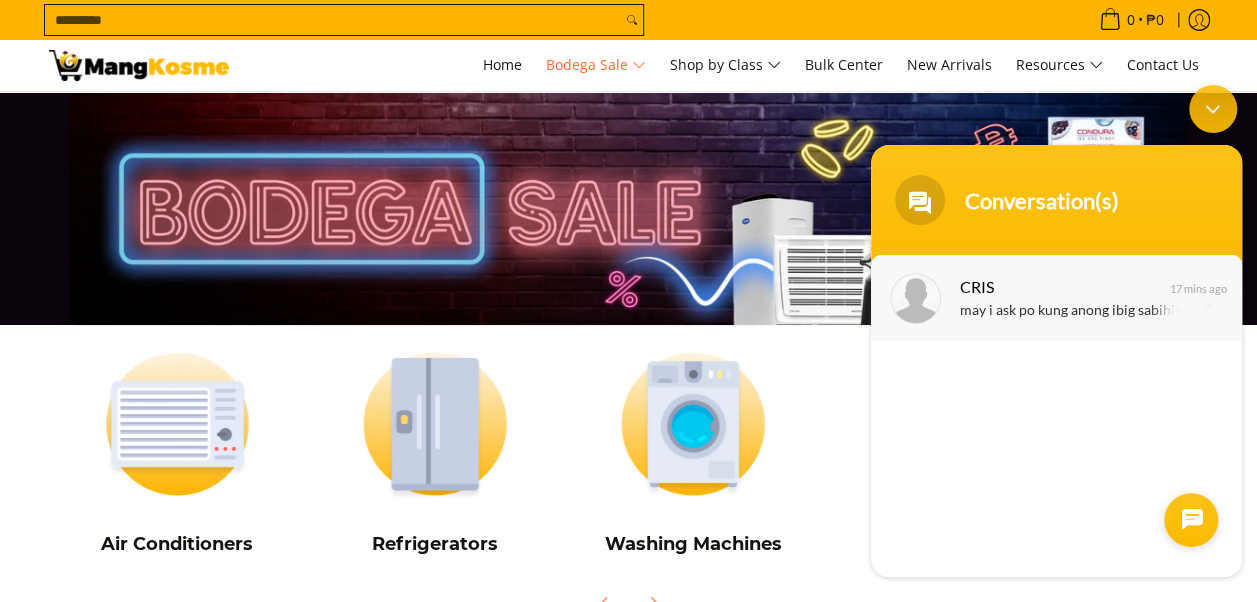 click on "may i ask po kung anong ibig sabihin ng Class A? salamat po" at bounding box center (1086, 311) 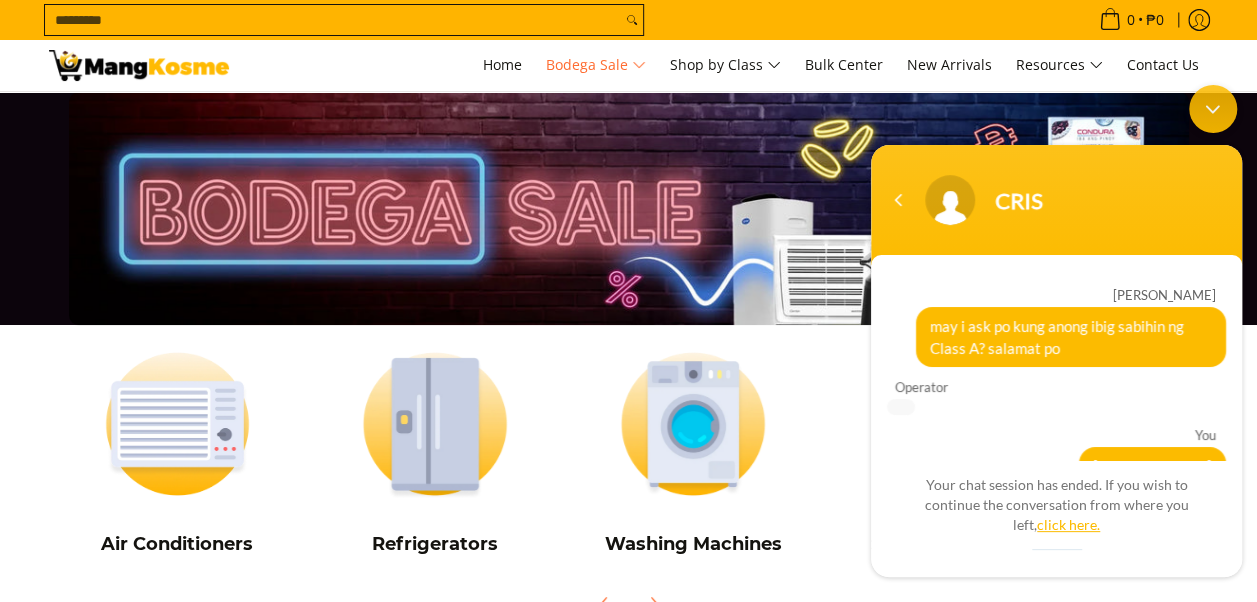 click on "click here." at bounding box center (1068, 524) 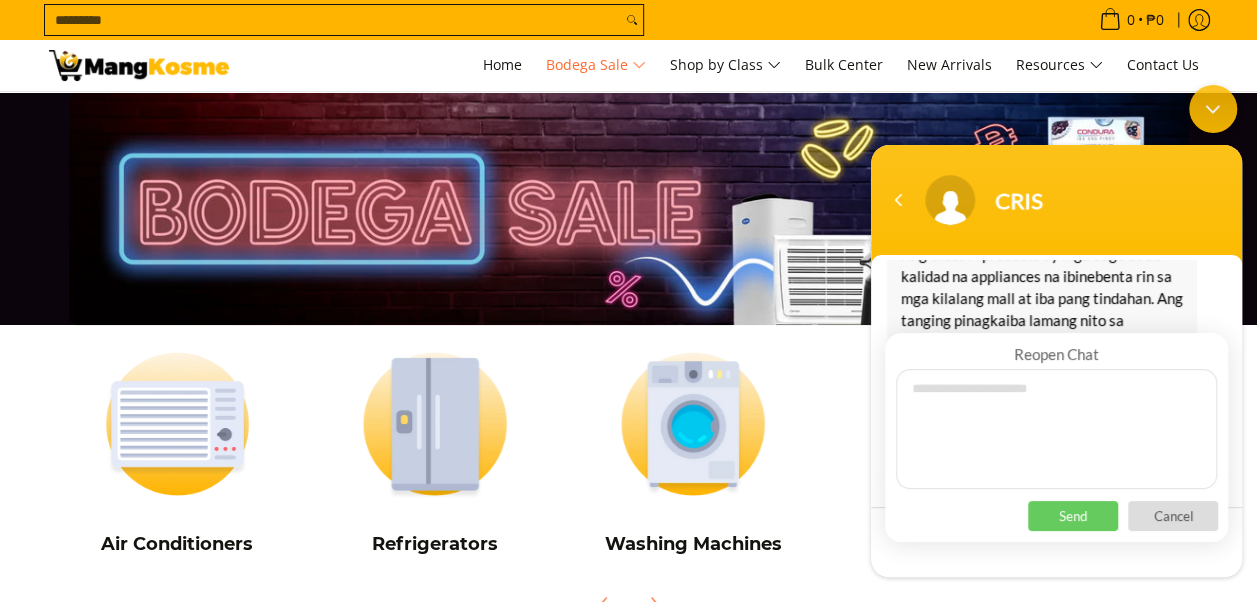 scroll, scrollTop: 677, scrollLeft: 0, axis: vertical 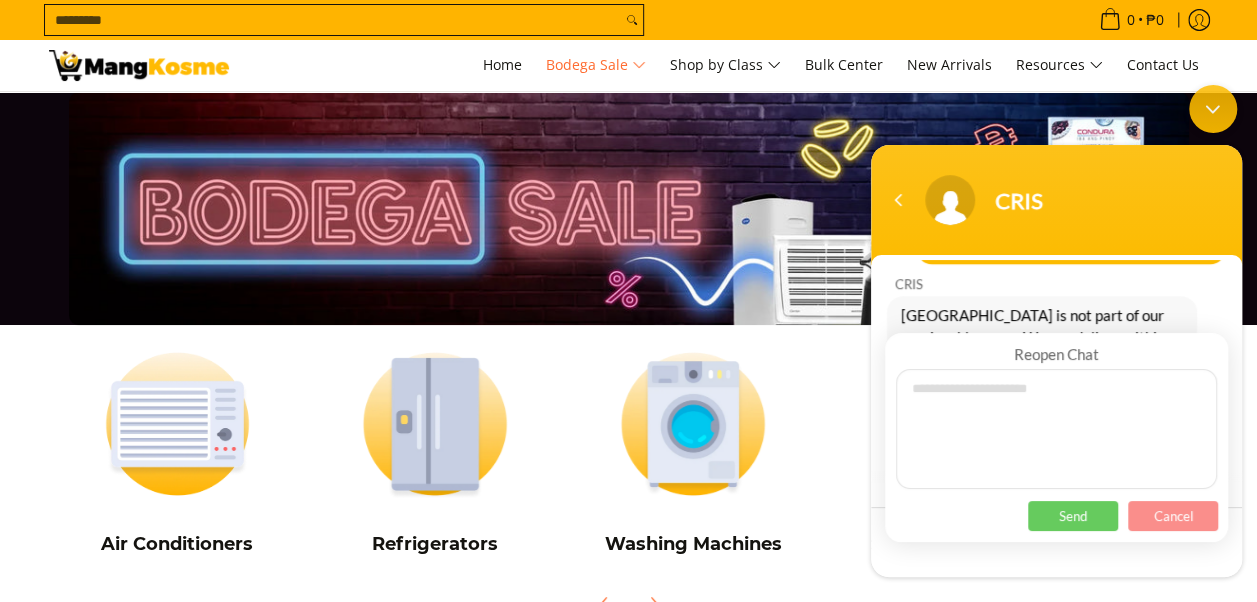 click on "Cancel" at bounding box center (1173, 516) 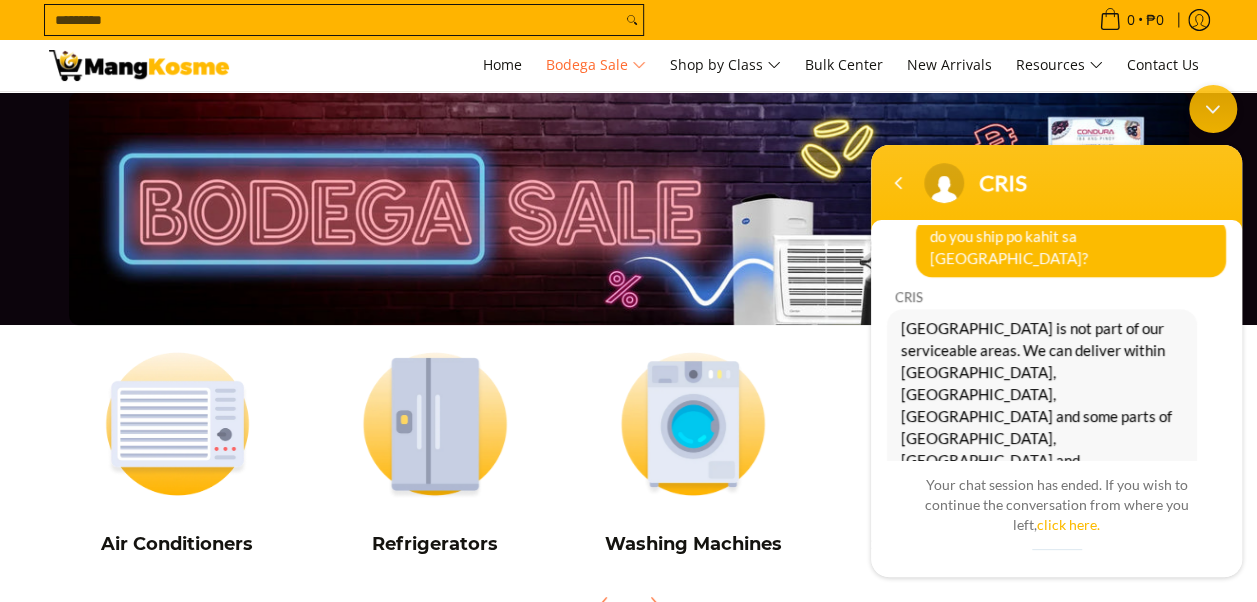 scroll, scrollTop: 759, scrollLeft: 0, axis: vertical 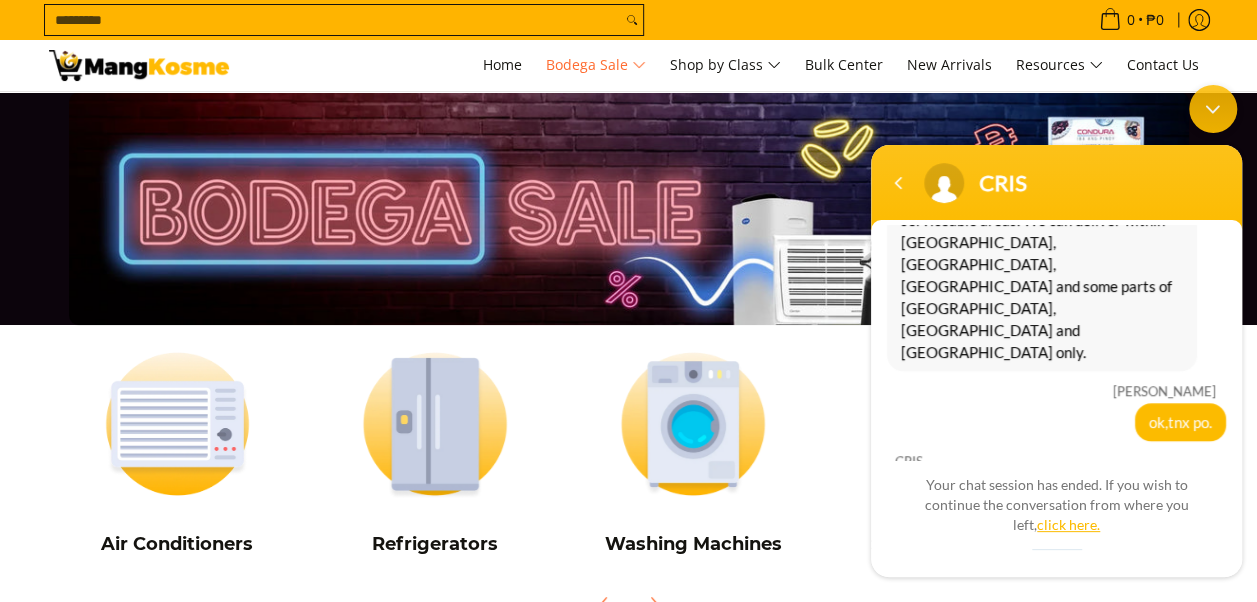click on "click here." at bounding box center [1068, 524] 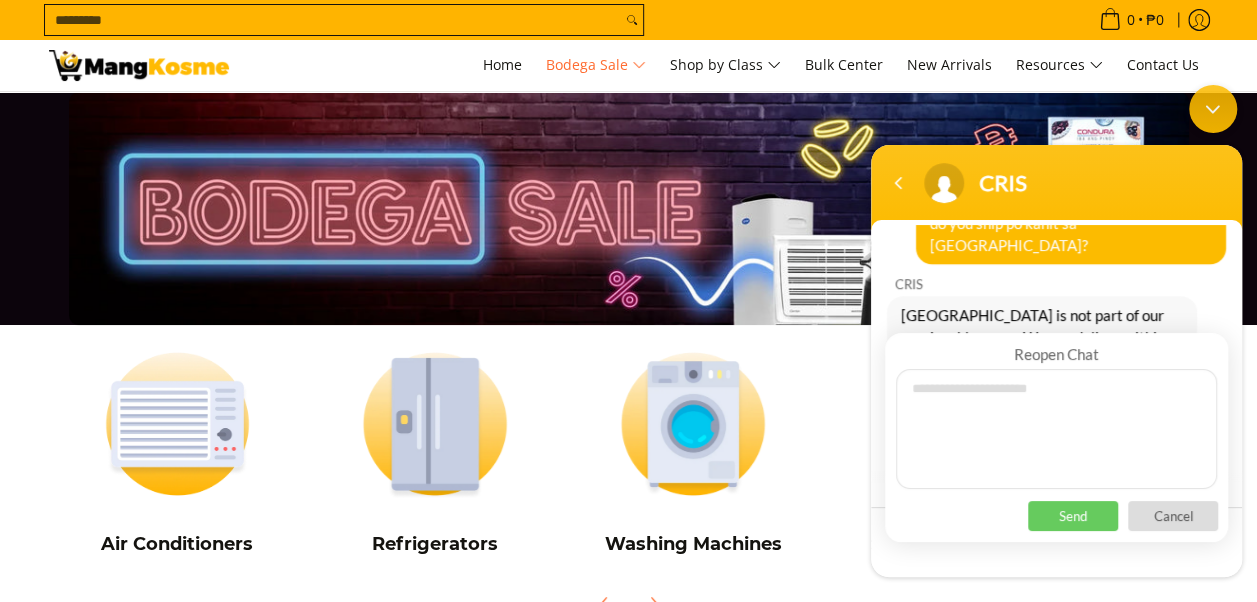 scroll, scrollTop: 642, scrollLeft: 0, axis: vertical 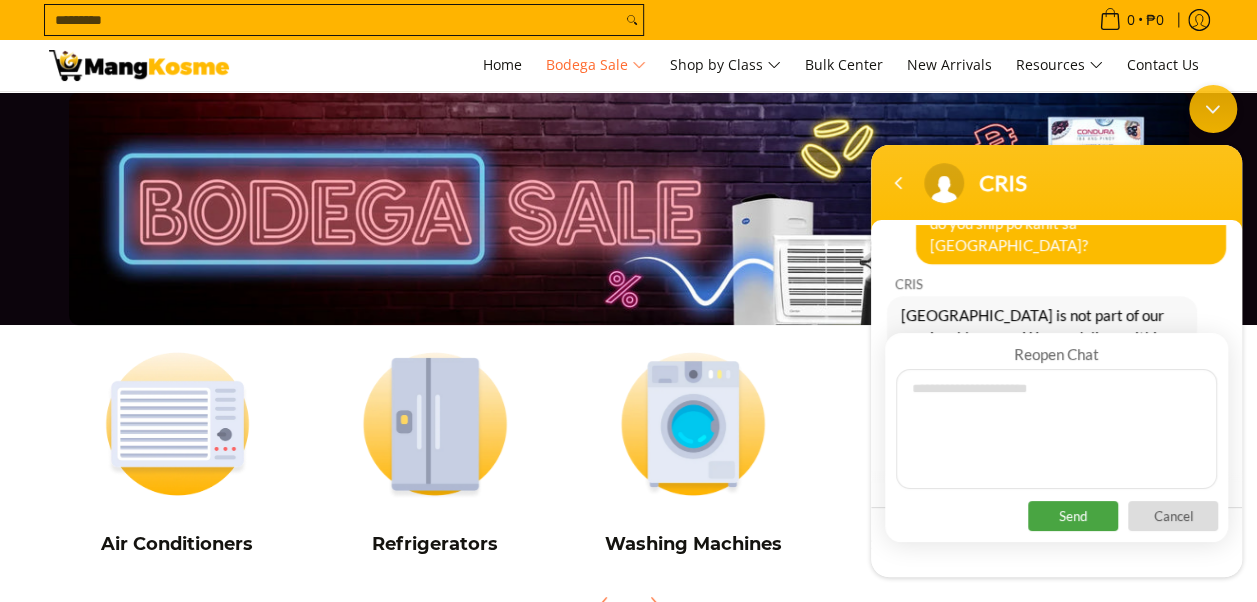 click on "Send" at bounding box center (1073, 516) 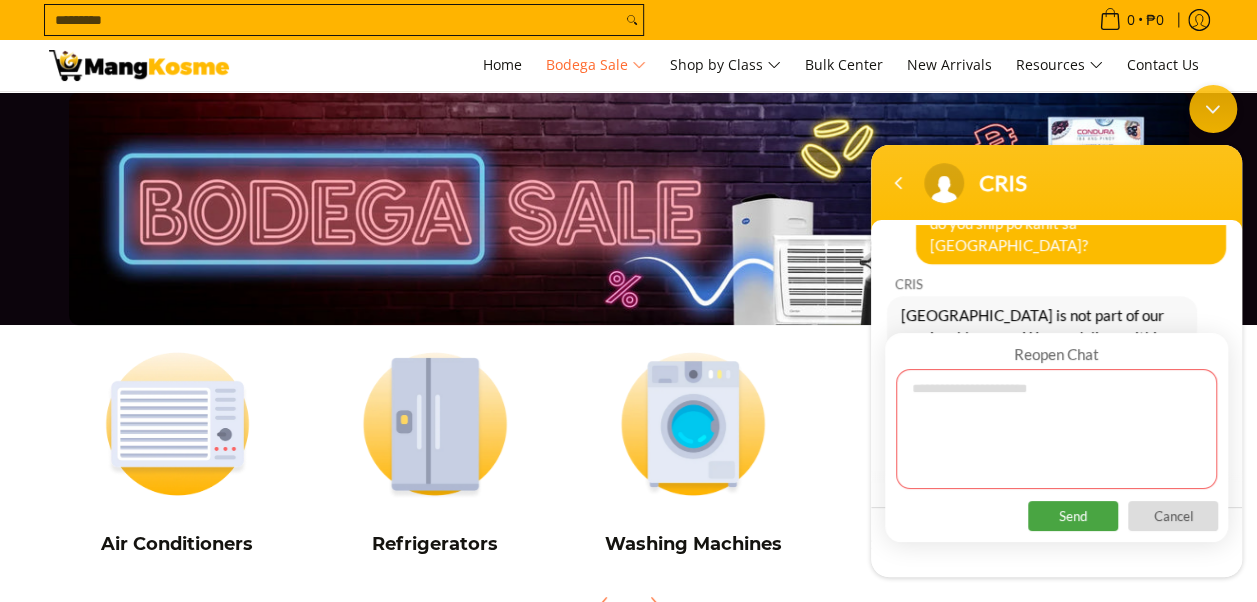 click on "Send" at bounding box center [1073, 516] 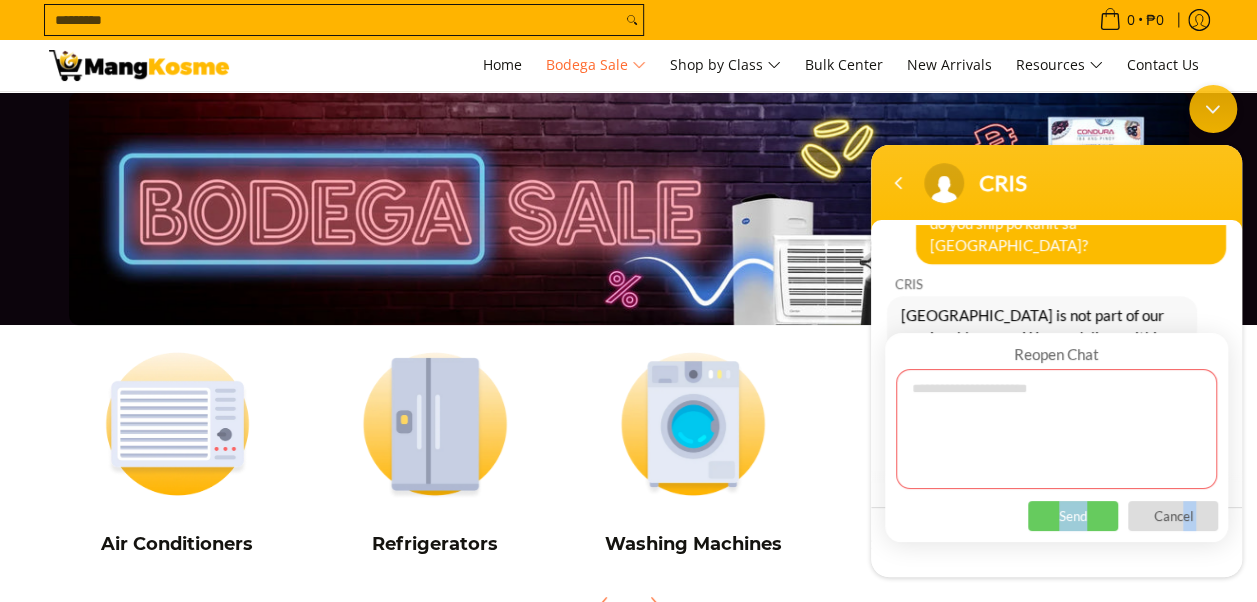 drag, startPoint x: 1183, startPoint y: 515, endPoint x: 1127, endPoint y: 511, distance: 56.142673 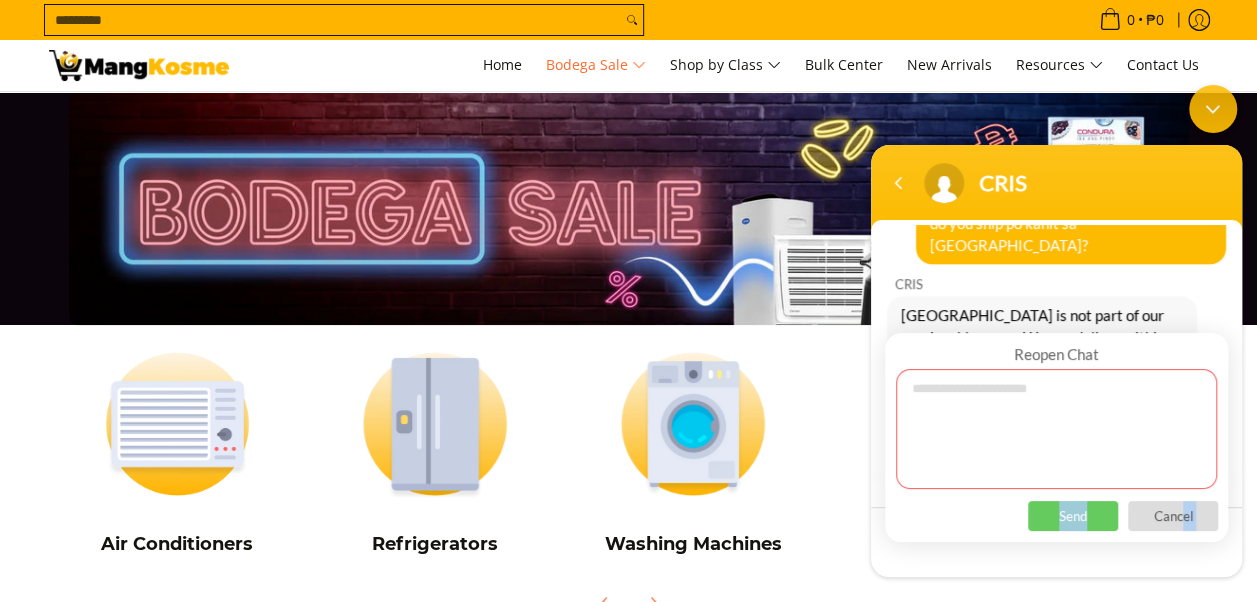 click on "Reopen Chat Cancel Send" at bounding box center (1056, 437) 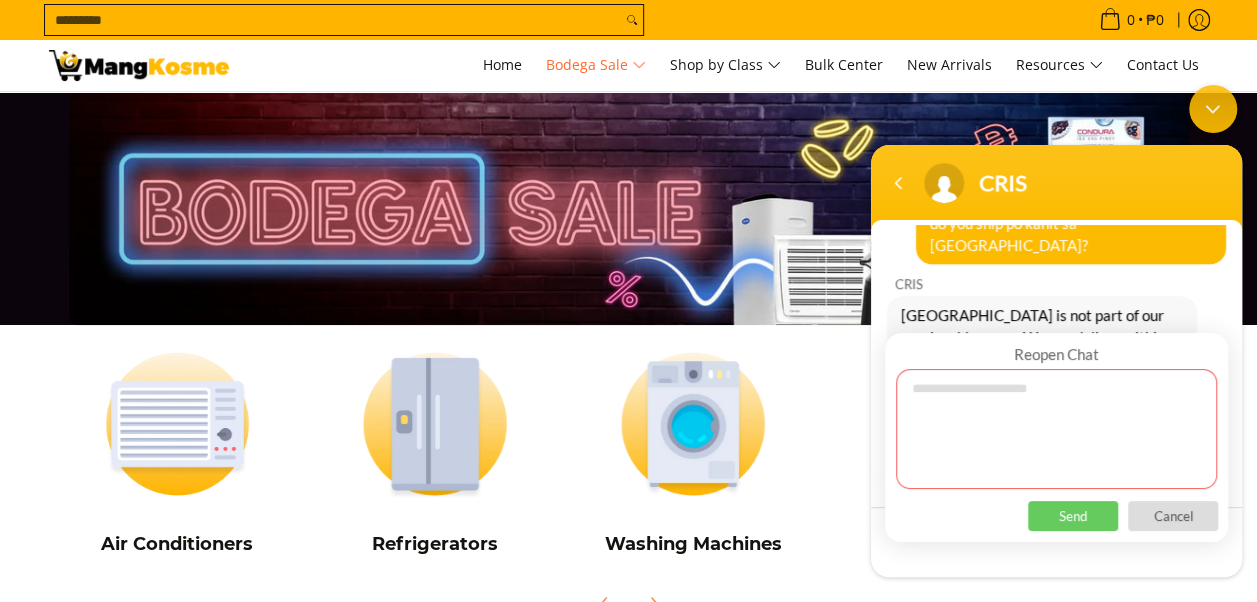 drag, startPoint x: 1127, startPoint y: 511, endPoint x: 1105, endPoint y: 451, distance: 63.90618 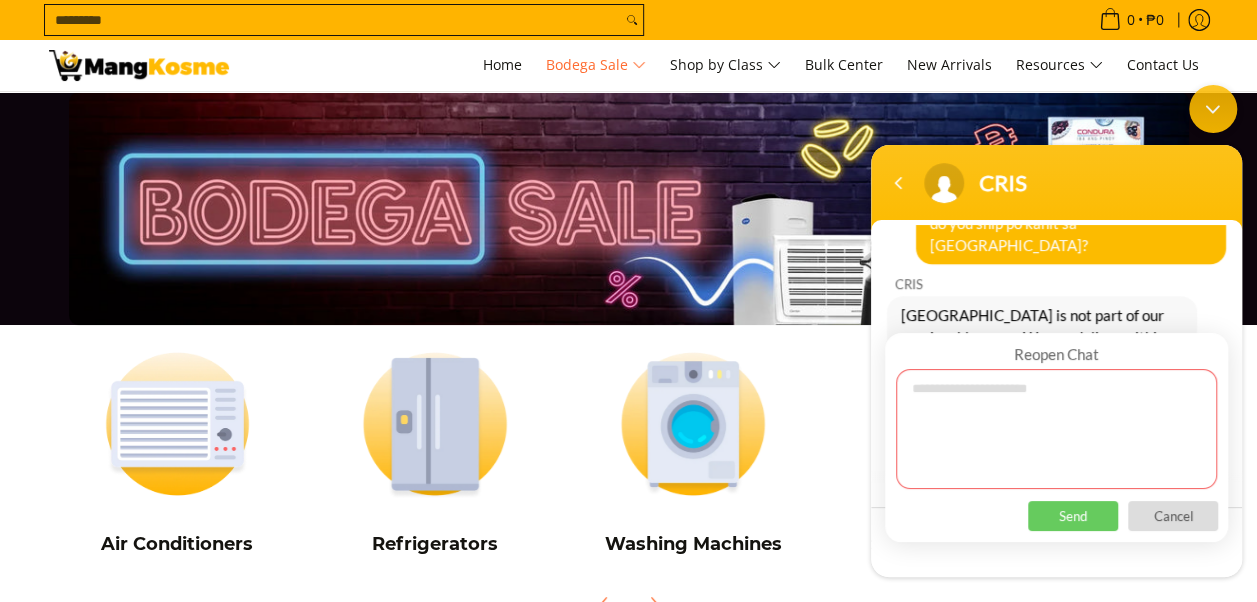 click at bounding box center [1056, 429] 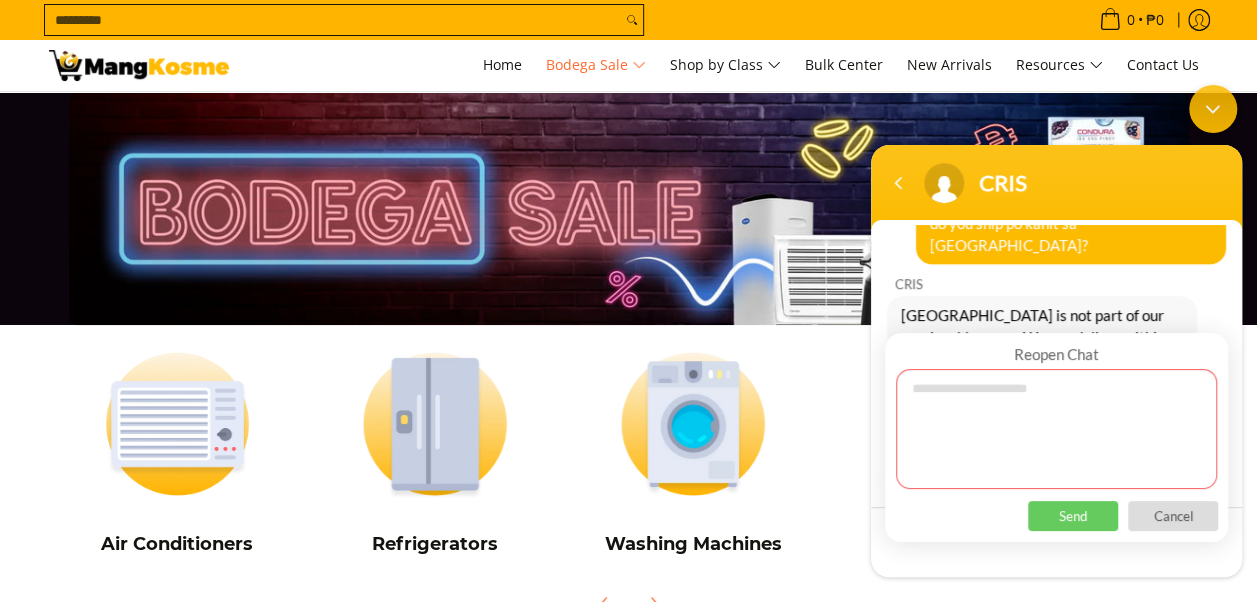 click on "Quezon province is not part of our serviceable areas. We can deliver within NCR, Bulacan, Pampanga and some parts of Cavite, Laguna and Rizal only." at bounding box center [1056, 392] 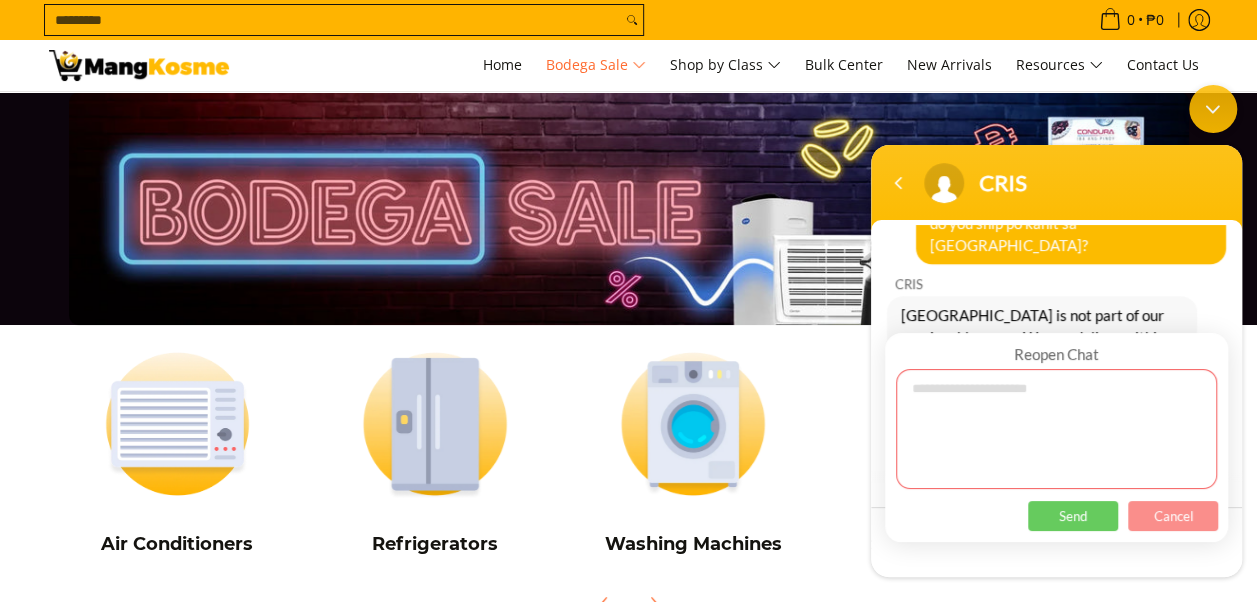 click on "Cancel" at bounding box center [1173, 516] 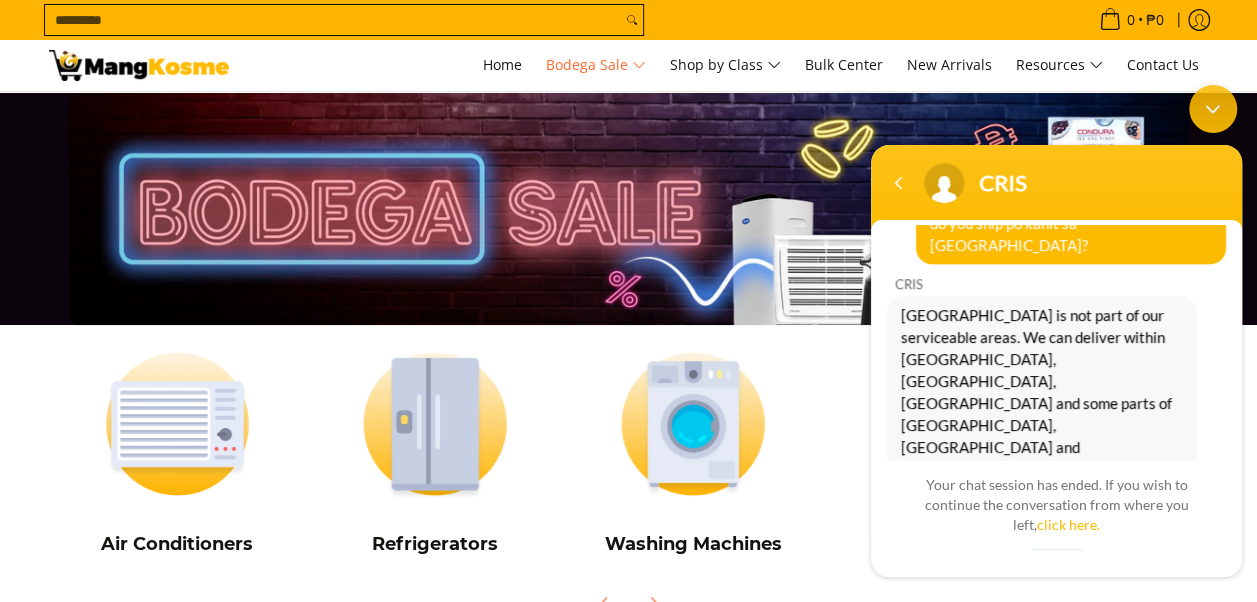 click on "carandang  may i ask po kung anong ibig sabihin ng Class A? salamat po Operator   You  carandang Operator  We can drop you an email at? You   norman8677@gmail.com CRIS  Ang Class A products ay mga bago at de-kalidad na appliances na ibinebenta rin sa mga kilalang mall at iba pang tindahan. Ang tanging pinagkaiba lamang nito sa premium ay maaaring may kaunting tama o yupi ang kanilang kahon o wala naman. Bukod doon, ang mga produktong ito ay dumaan sa mahigpit na quality control. carandang  do you ship po kahit sa quezon province? CRIS  Quezon province is not part of our serviceable areas. We can deliver within NCR, Bulacan, Pampanga and some parts of Cavite, Laguna and Rizal only. carandang  ok,tnx po. CRIS  You're welcome po. CRIS has ended this chat session 8:45 AM Your chat session has ended. If you wish to continue the conversation from where you left,  click here." at bounding box center [1056, 398] 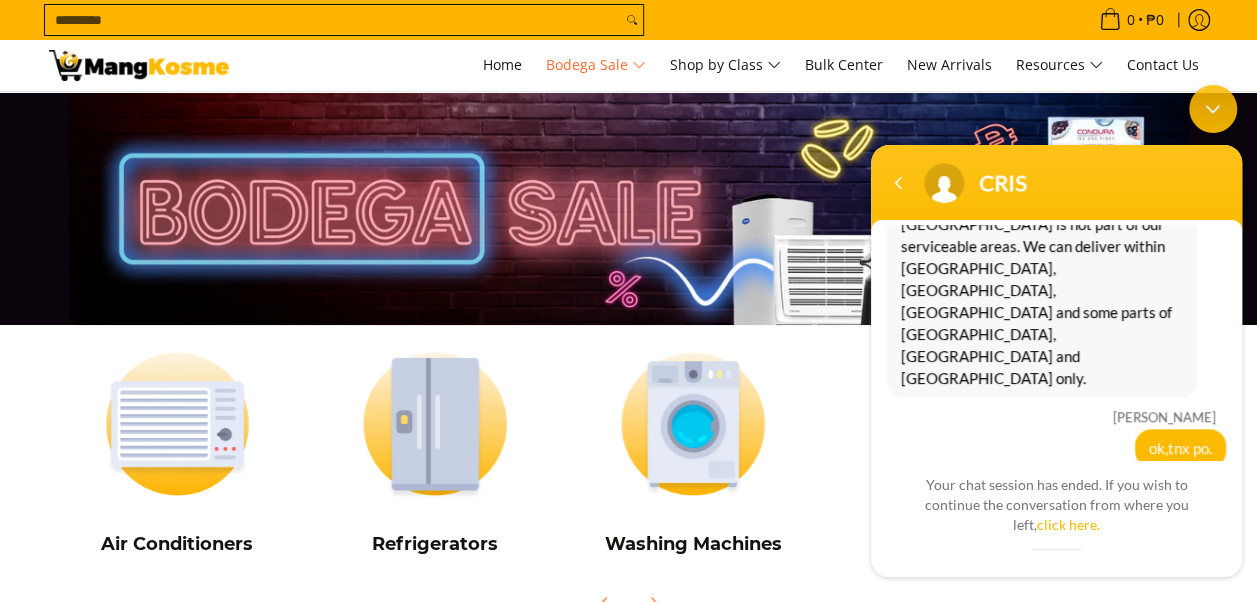 scroll, scrollTop: 759, scrollLeft: 0, axis: vertical 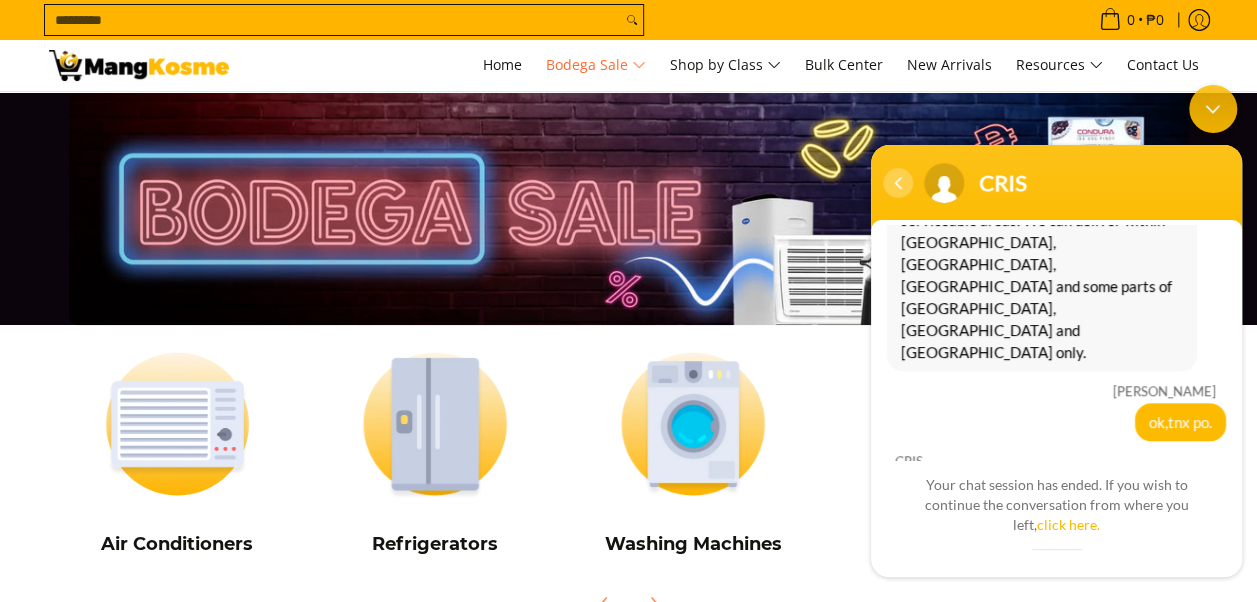 click at bounding box center (898, 183) 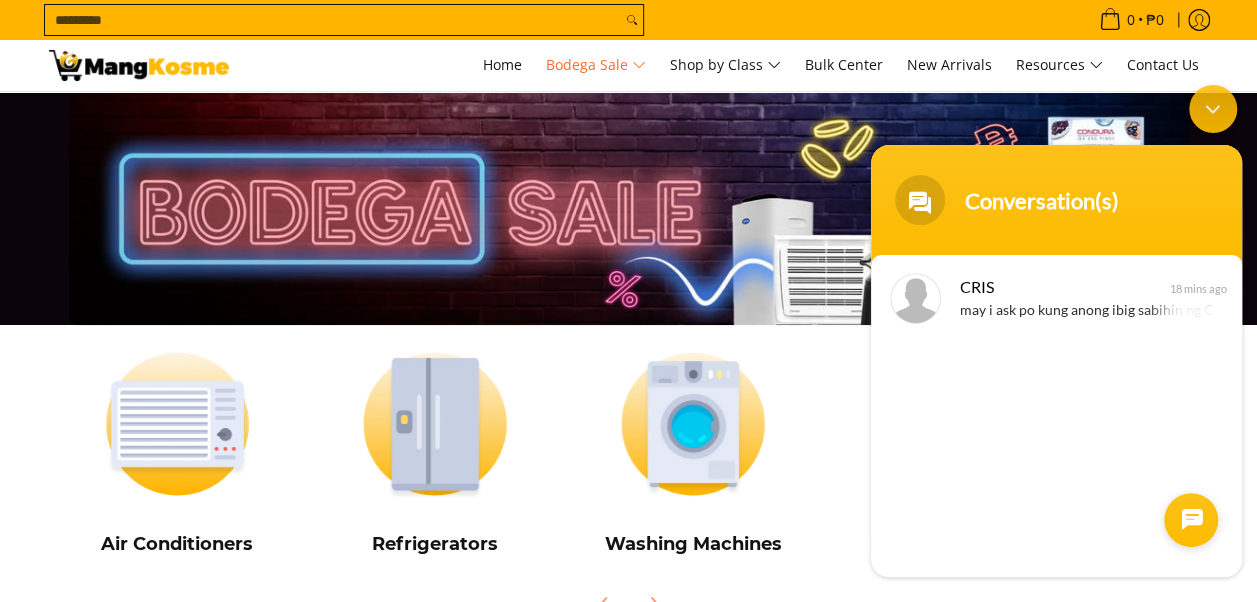 click at bounding box center (1213, 109) 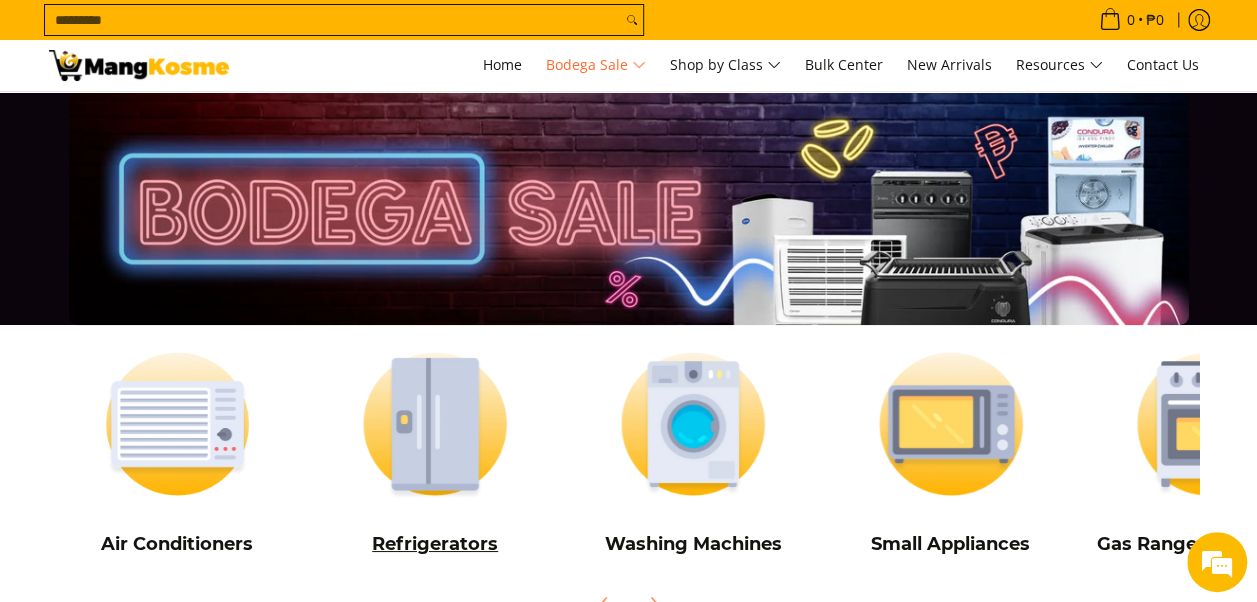 click at bounding box center [435, 424] 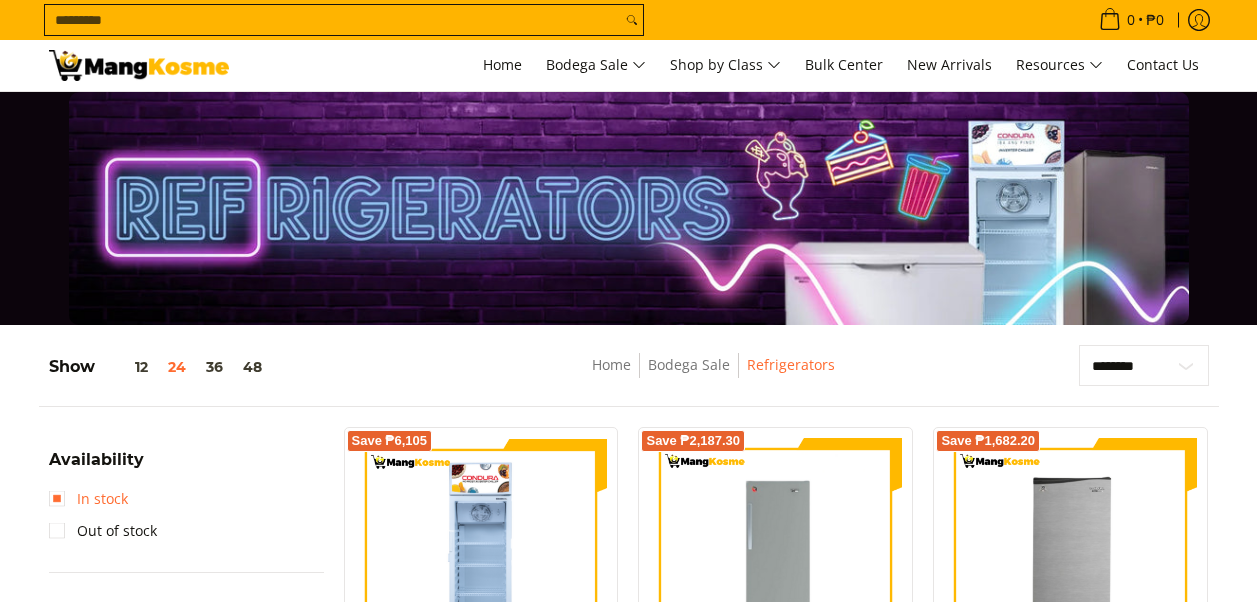scroll, scrollTop: 167, scrollLeft: 0, axis: vertical 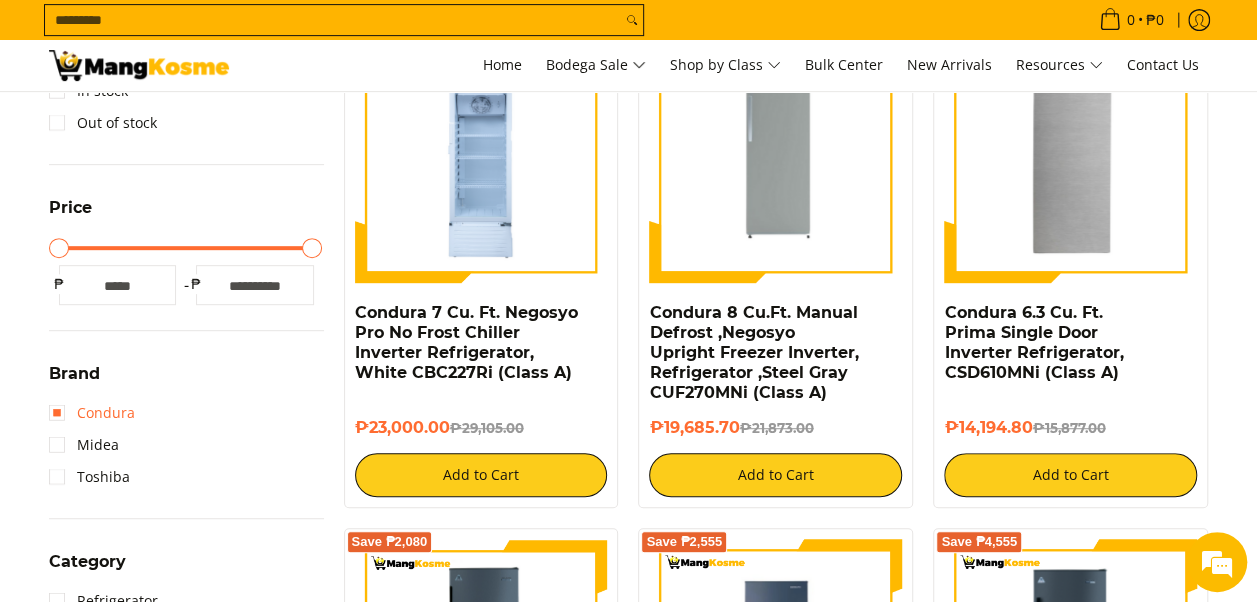 click on "Condura" at bounding box center (92, 413) 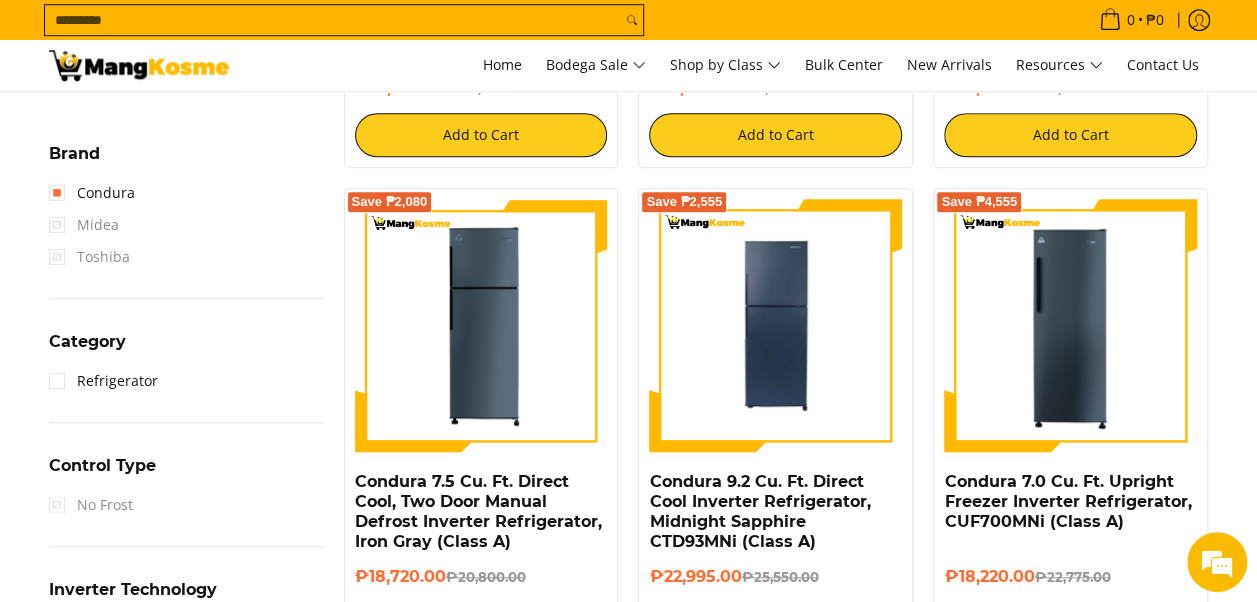 scroll, scrollTop: 749, scrollLeft: 0, axis: vertical 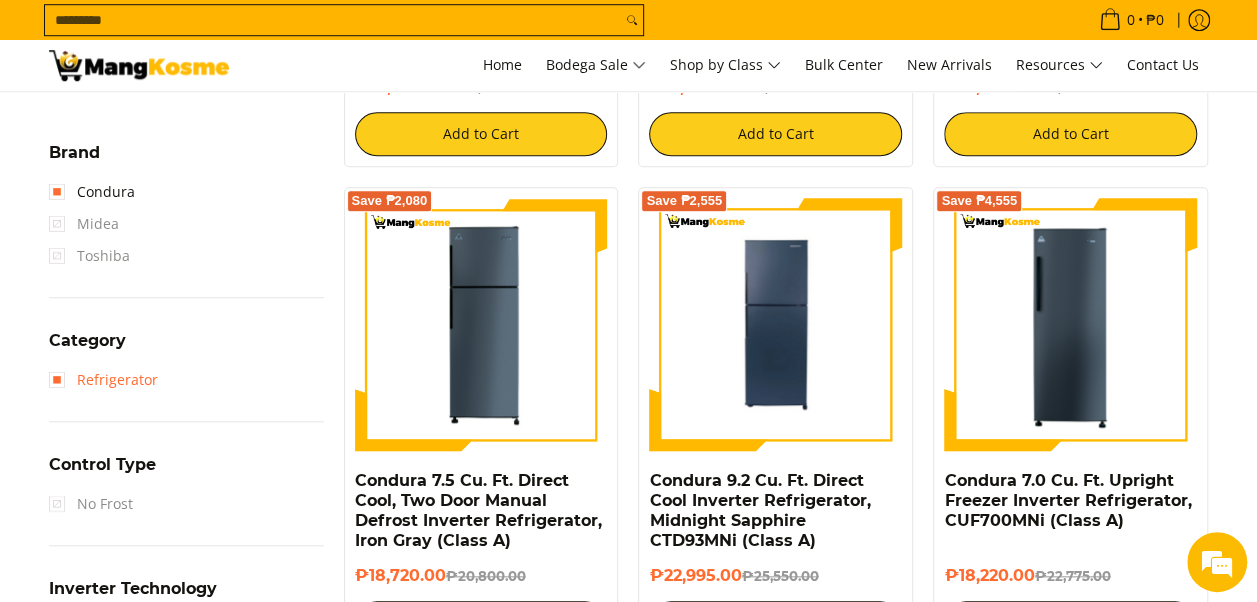 click on "Refrigerator" at bounding box center (103, 380) 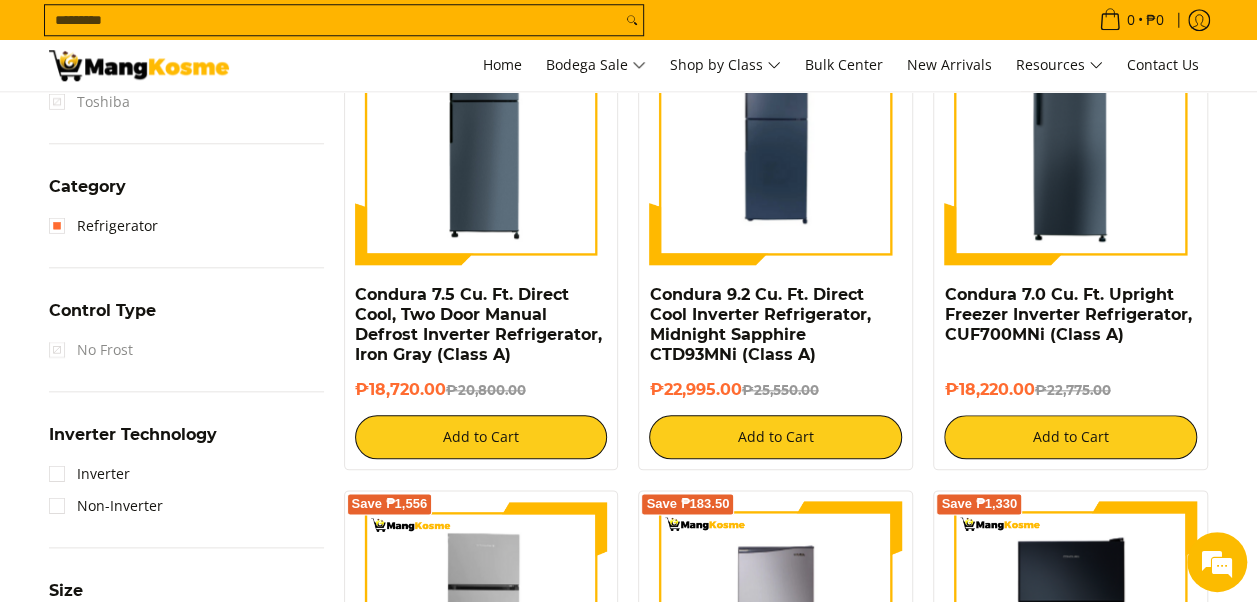 scroll, scrollTop: 936, scrollLeft: 0, axis: vertical 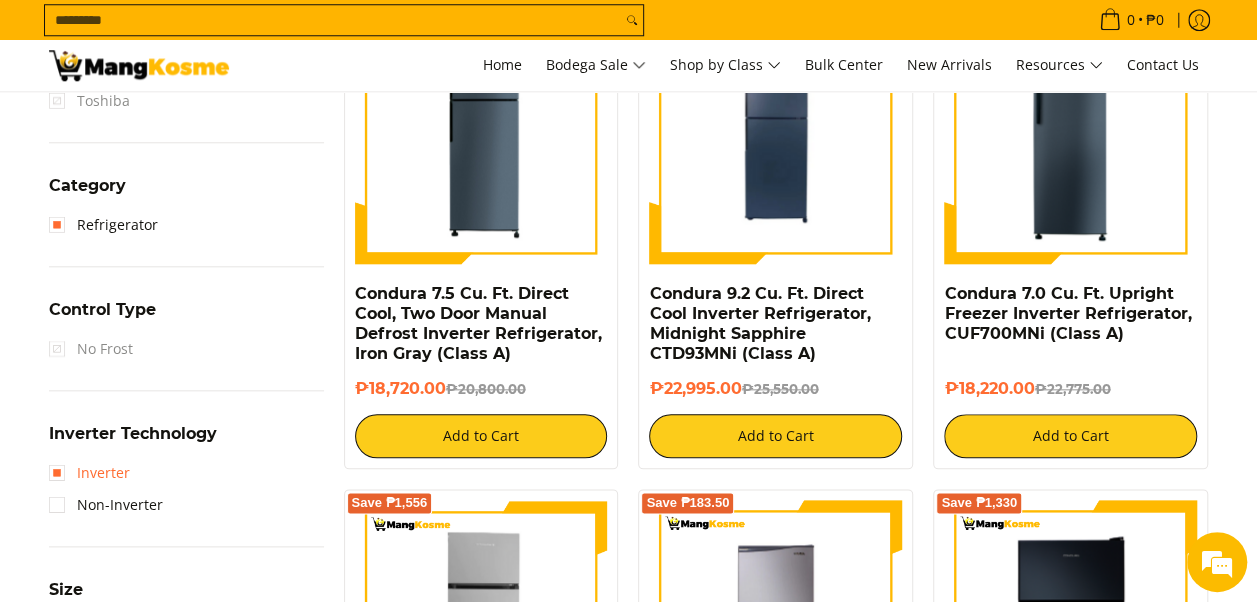 click on "Inverter" at bounding box center [89, 473] 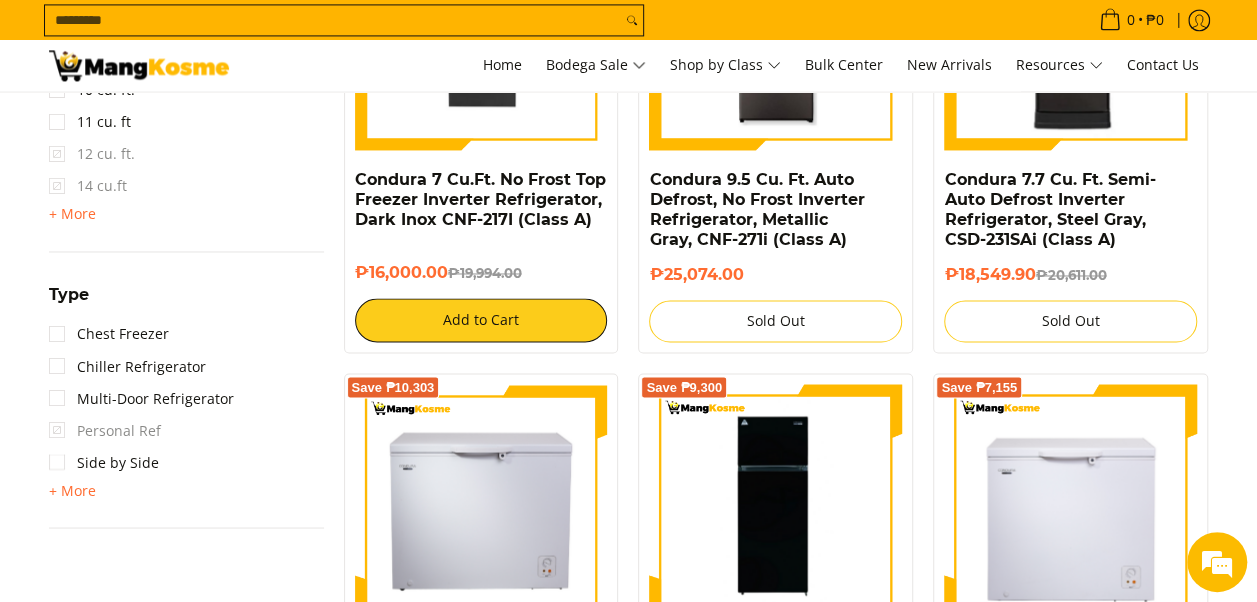 scroll, scrollTop: 1540, scrollLeft: 0, axis: vertical 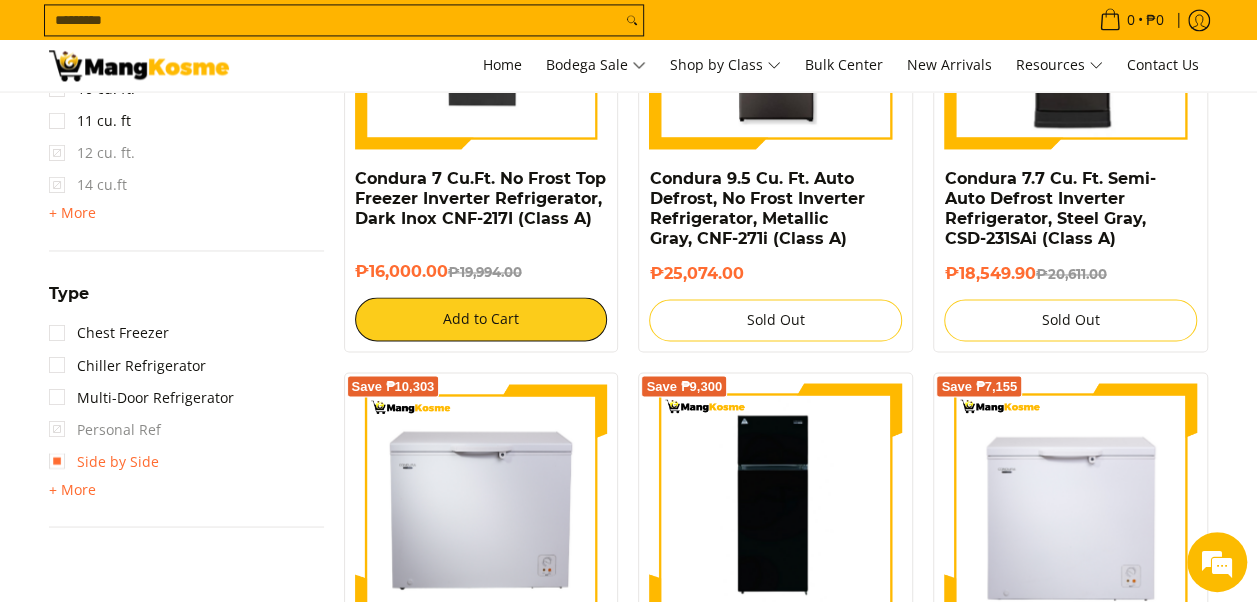 click on "Side by Side" at bounding box center (104, 461) 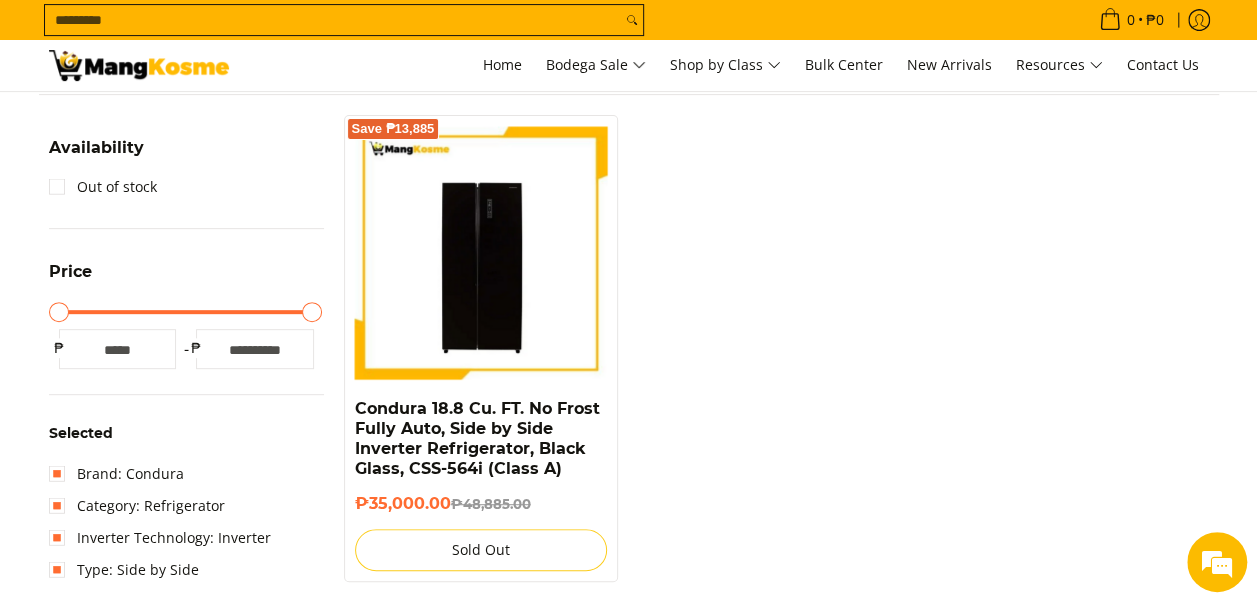 scroll, scrollTop: 367, scrollLeft: 0, axis: vertical 